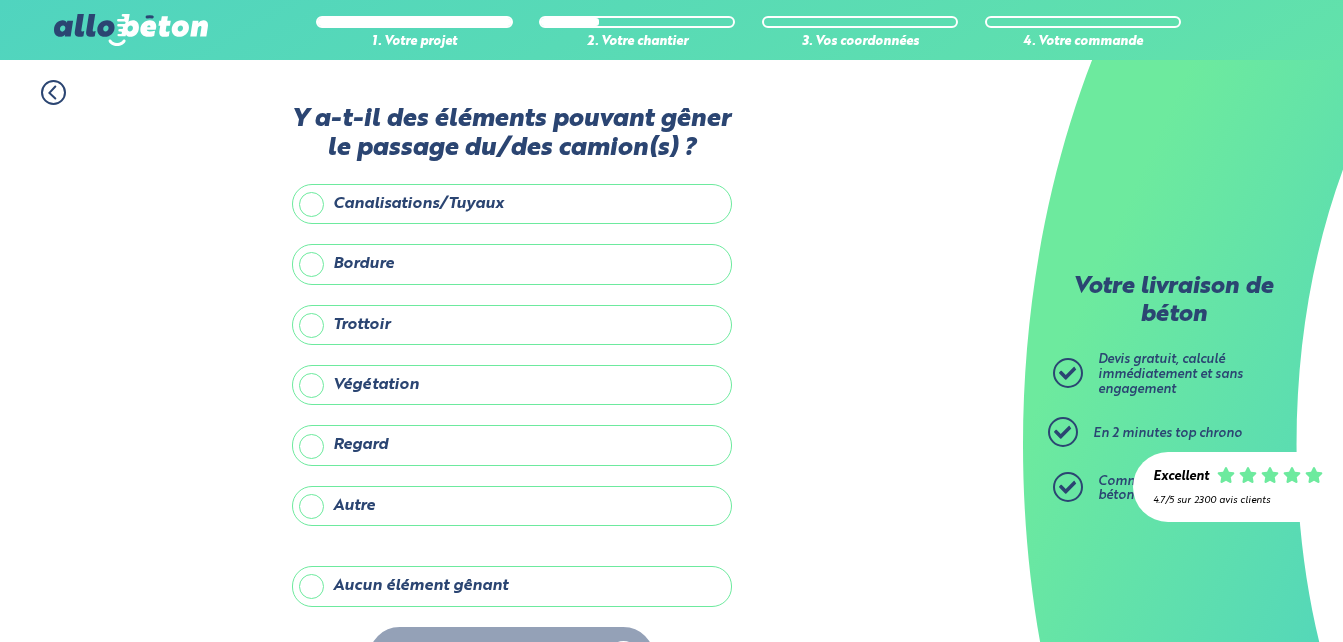 scroll, scrollTop: 66, scrollLeft: 0, axis: vertical 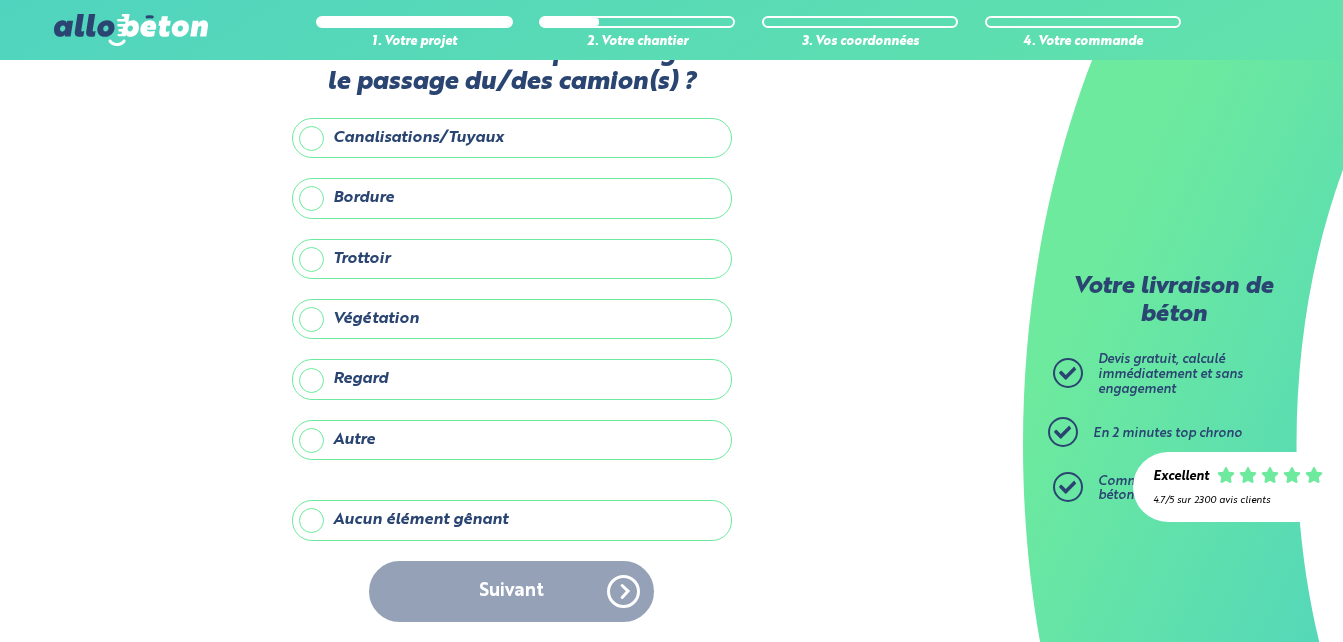 click on "Suivant" at bounding box center (512, 591) 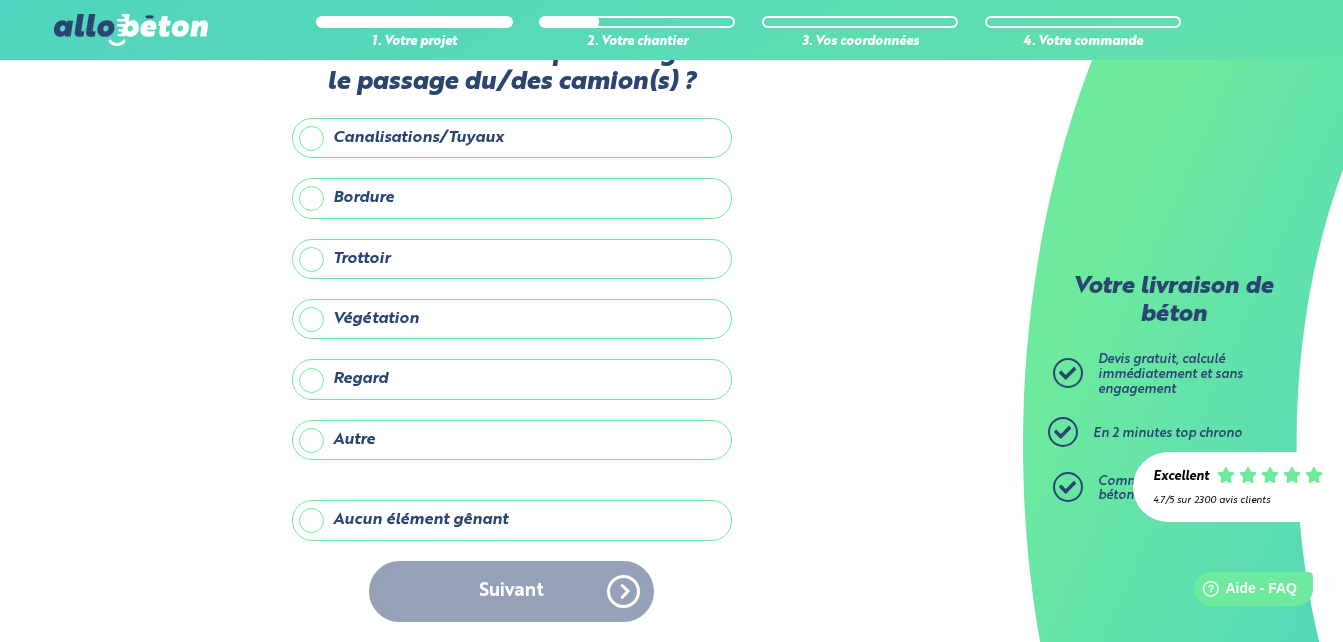 scroll, scrollTop: 0, scrollLeft: 0, axis: both 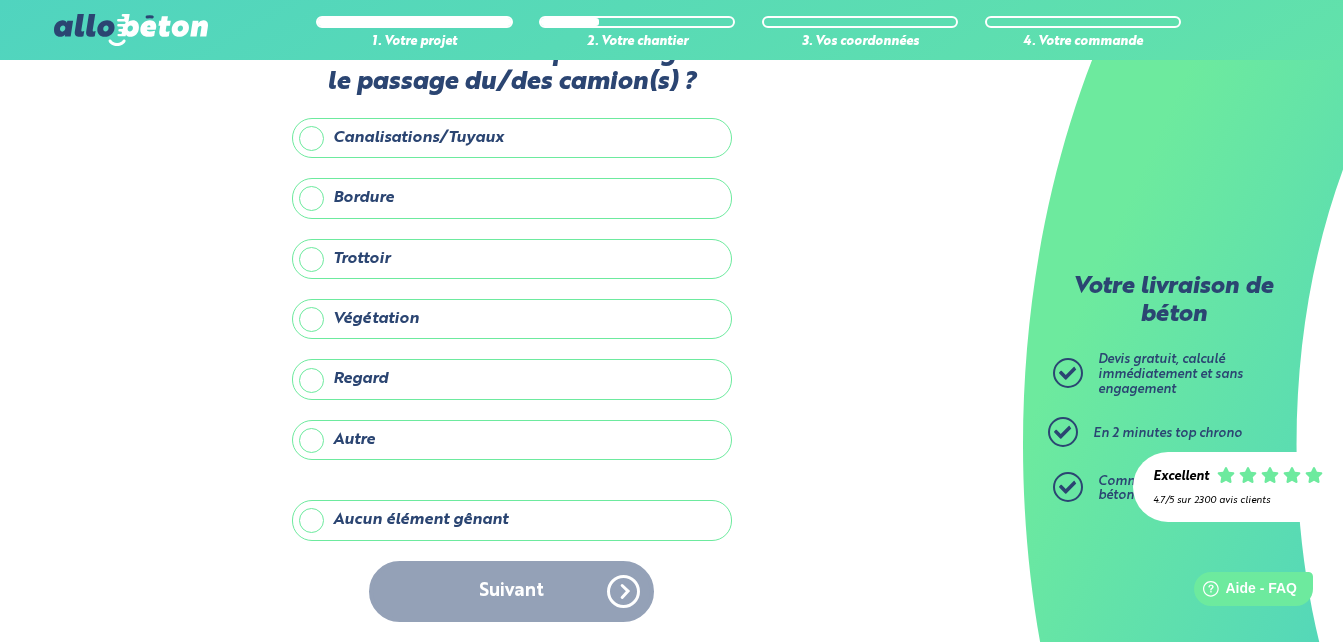 click on "Aucun élément gênant" at bounding box center [512, 520] 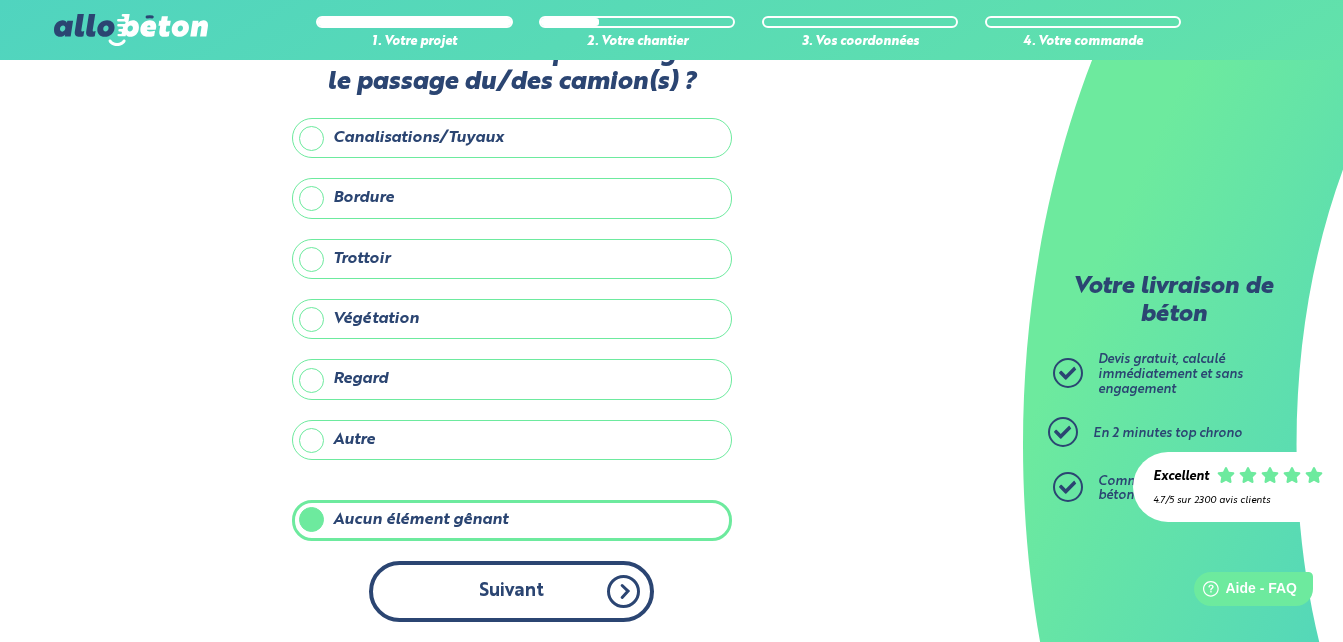 click on "Suivant" at bounding box center [511, 591] 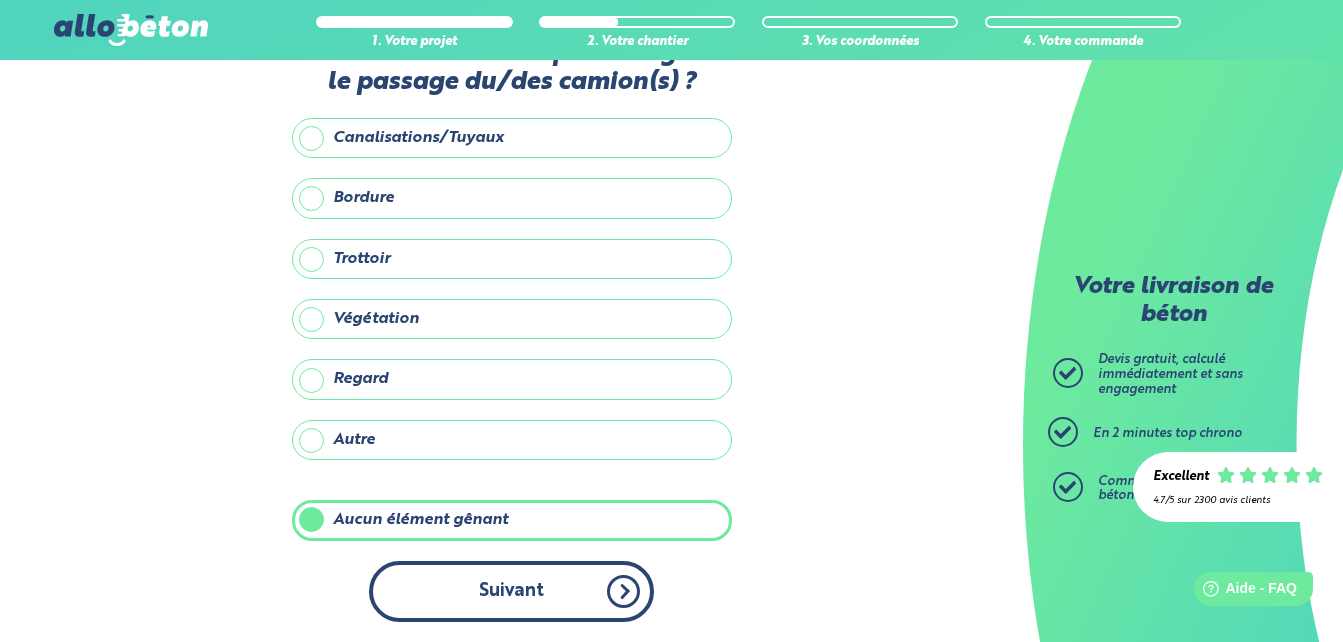 scroll, scrollTop: 0, scrollLeft: 0, axis: both 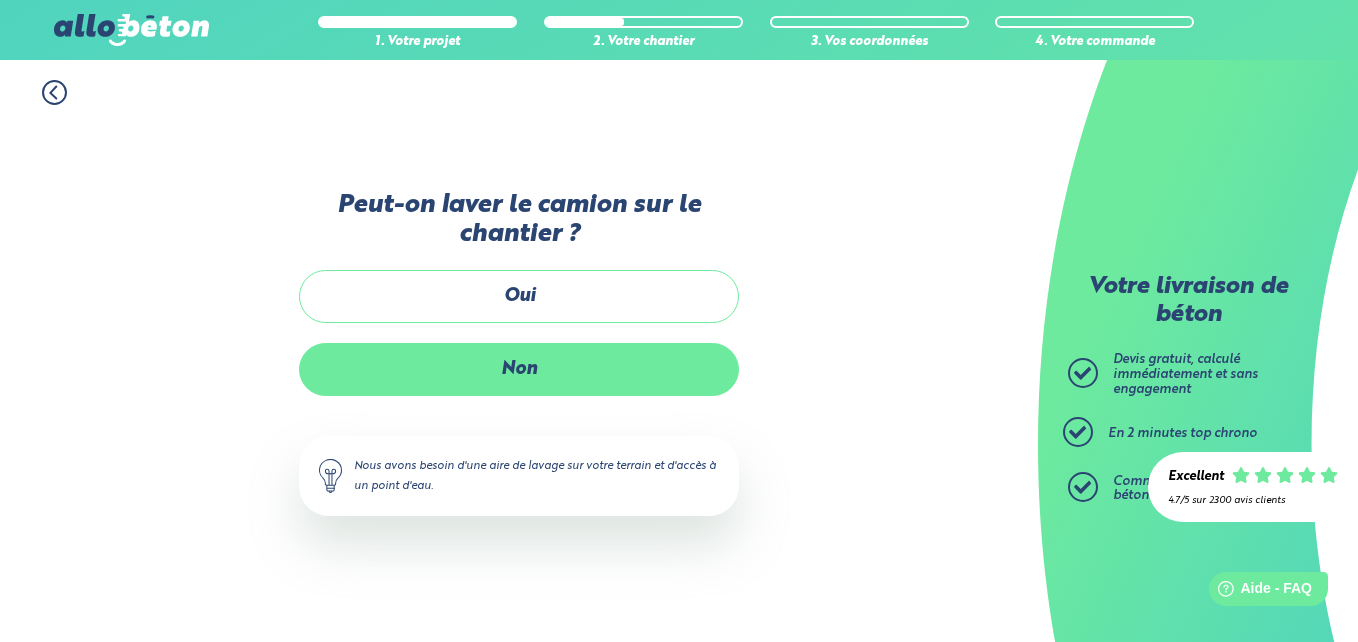 click on "Non" at bounding box center (519, 369) 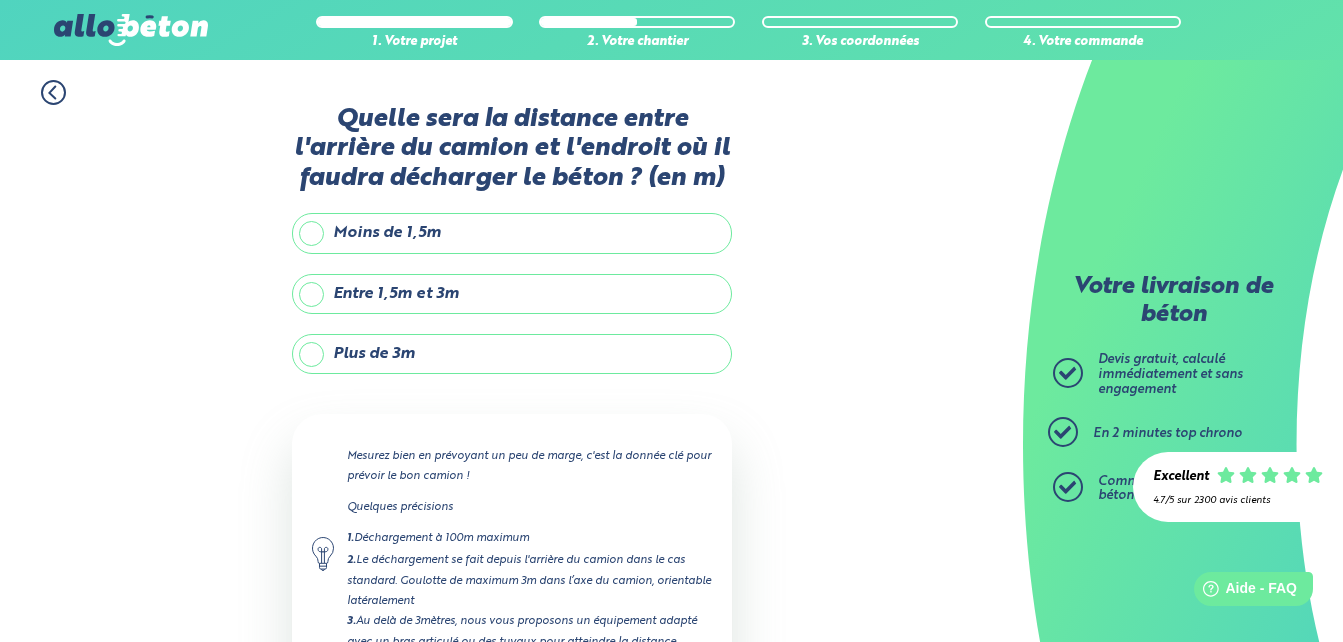 click on "Plus de 3m" at bounding box center [512, 354] 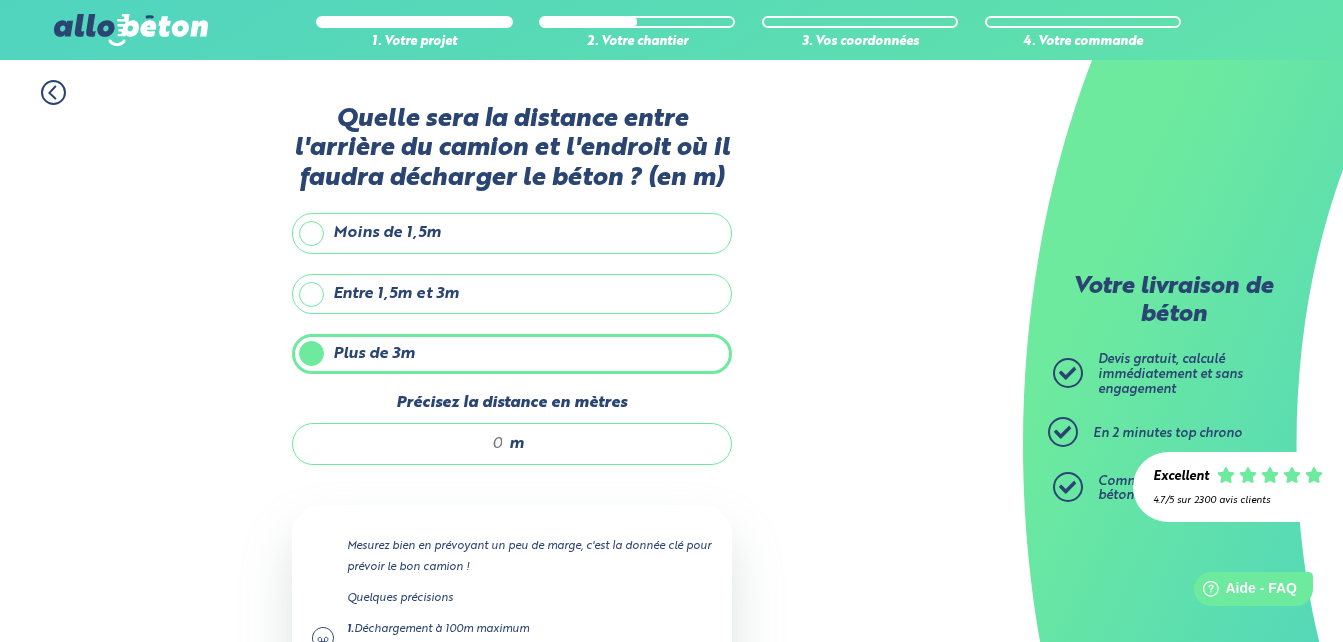 scroll, scrollTop: 100, scrollLeft: 0, axis: vertical 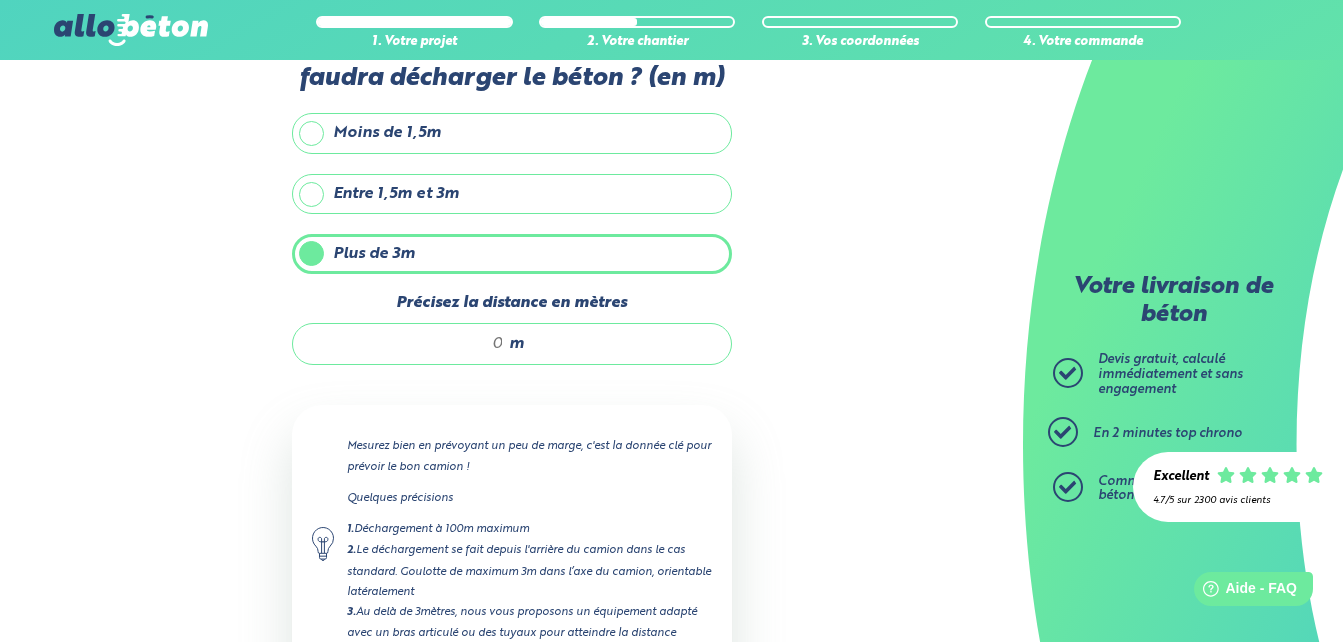 click on "Précisez la distance en mètres" at bounding box center [408, 344] 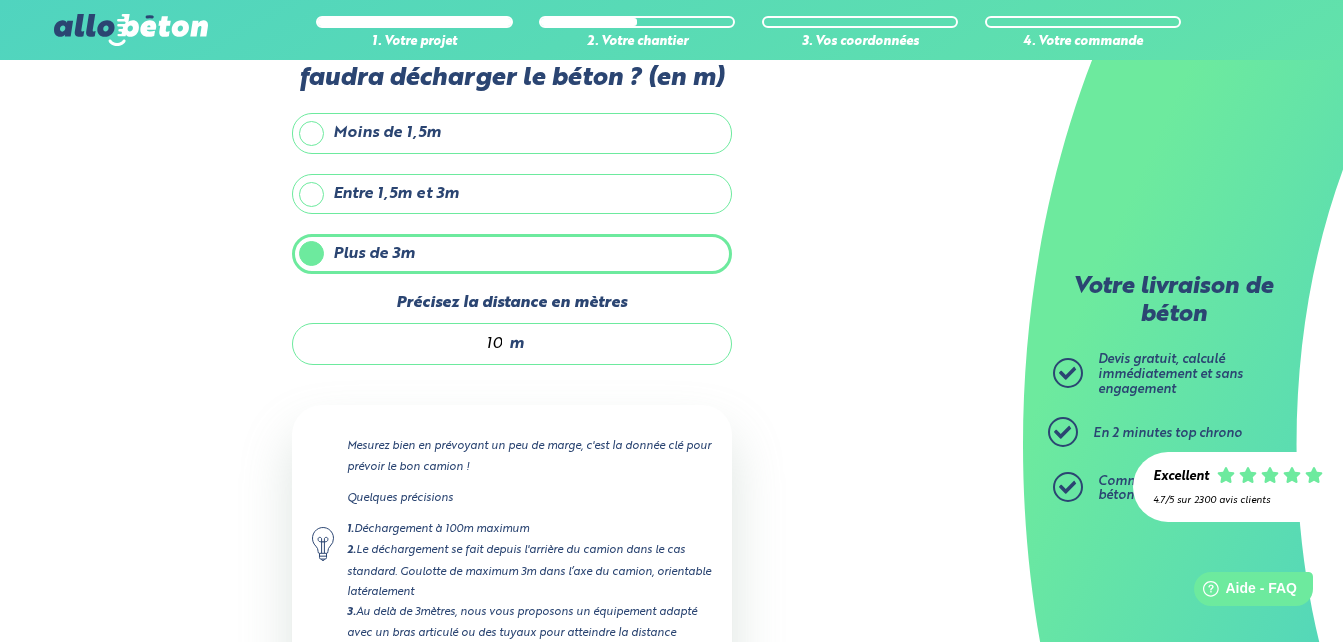scroll, scrollTop: 263, scrollLeft: 0, axis: vertical 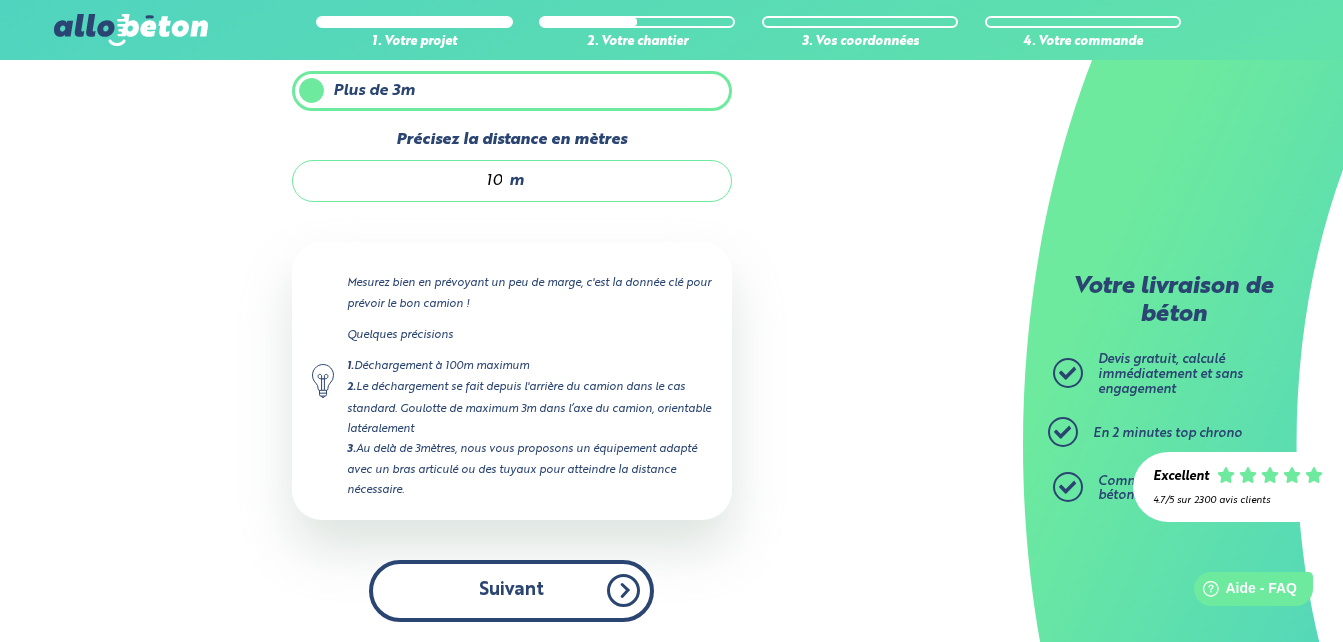 type on "10" 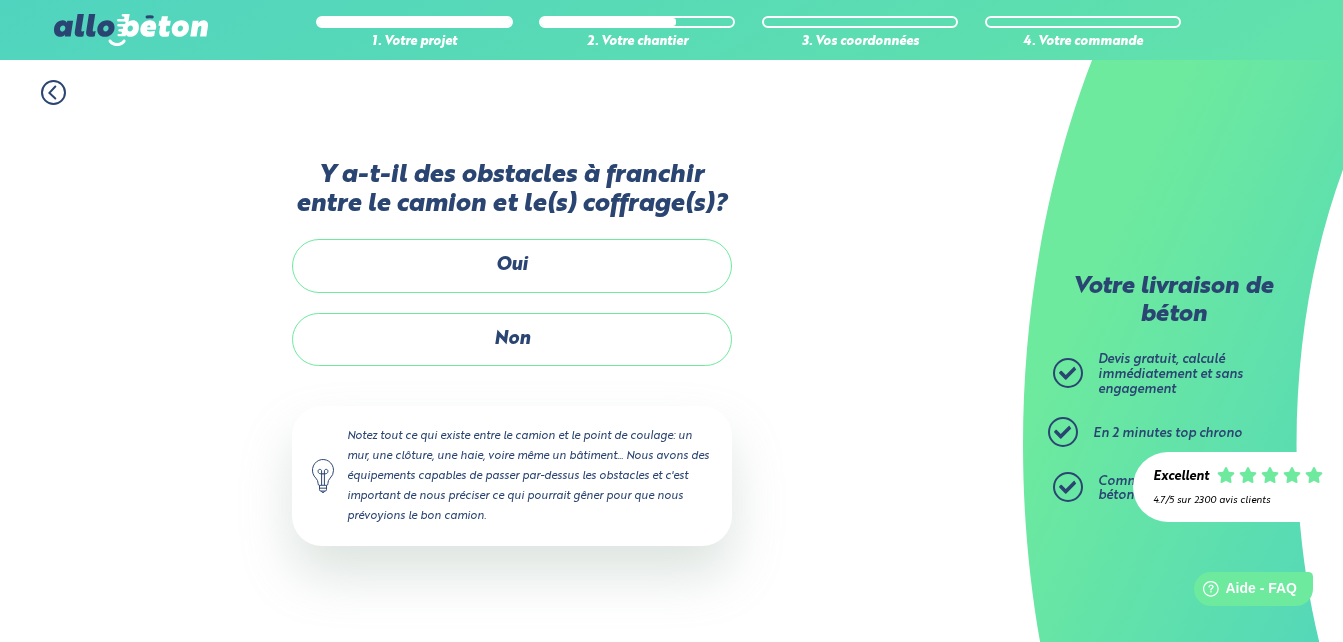 scroll, scrollTop: 0, scrollLeft: 0, axis: both 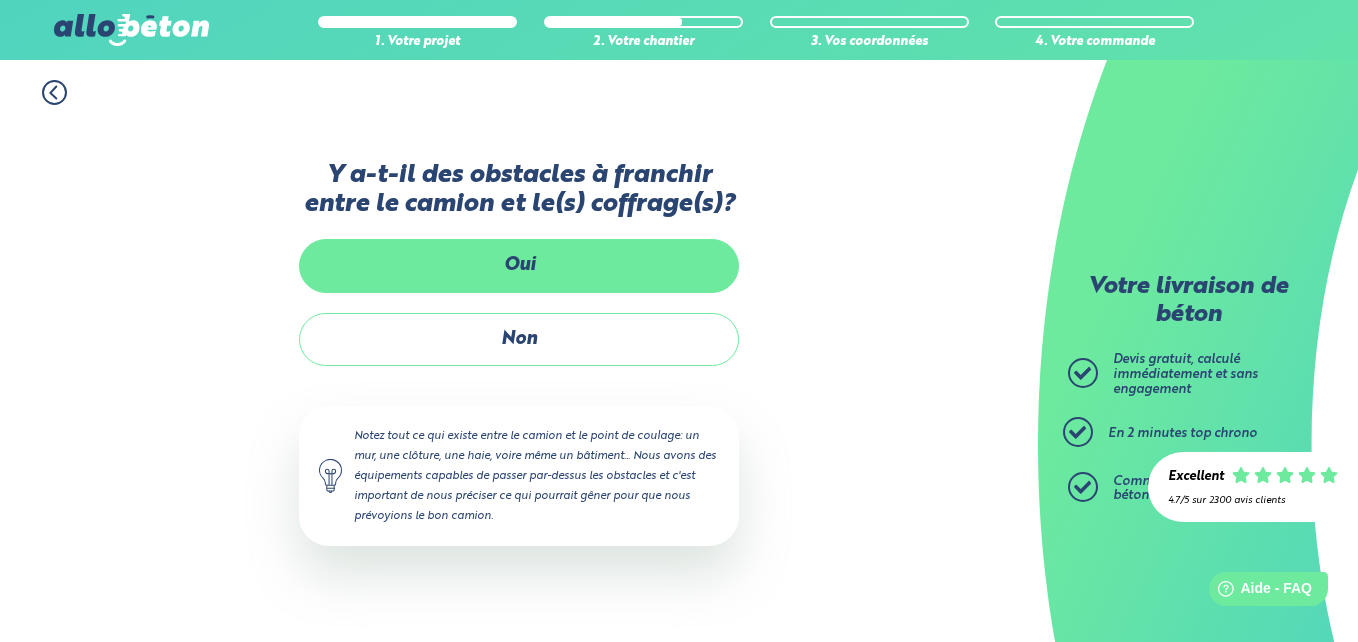 click on "Oui" at bounding box center [519, 265] 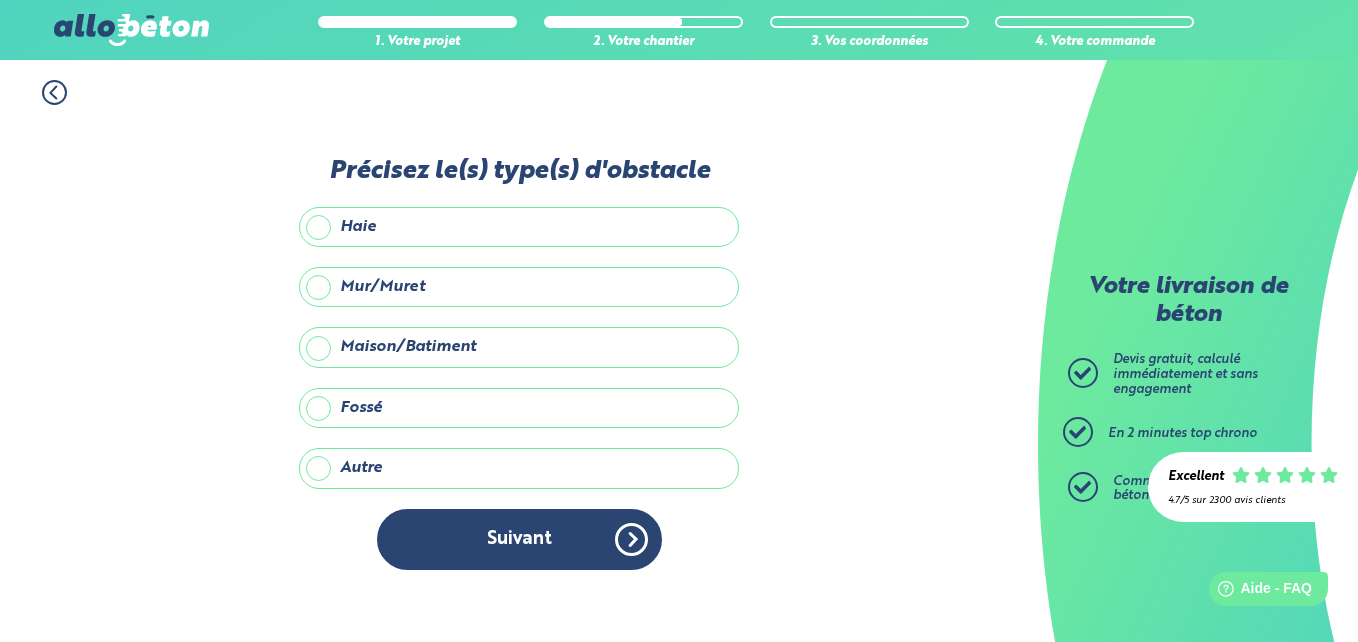 click on "Maison/Batiment" at bounding box center [519, 347] 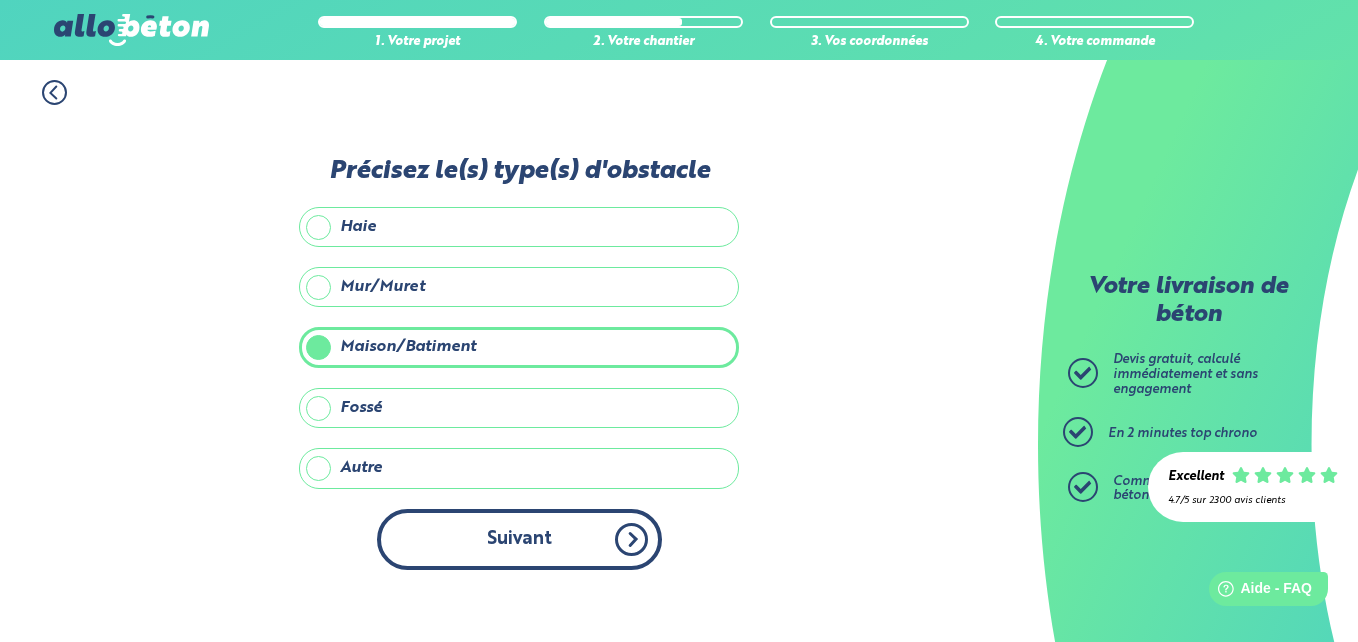 click on "Suivant" at bounding box center (519, 539) 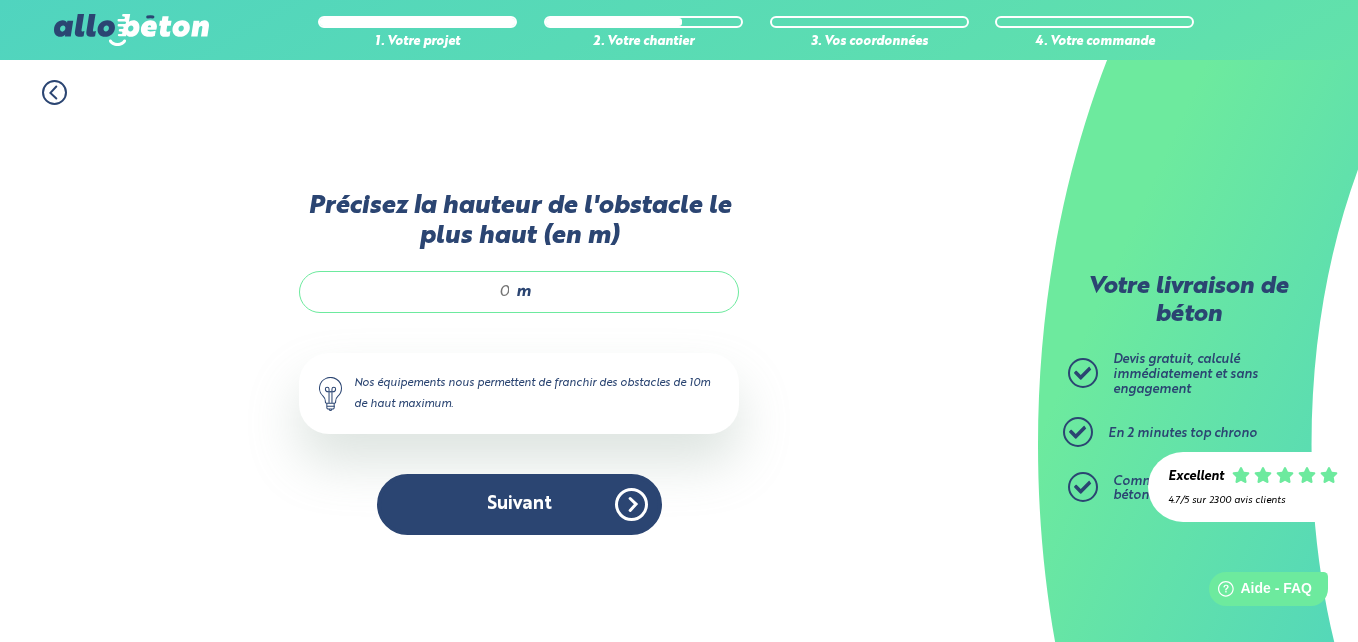 click on "Précisez la hauteur de l'obstacle le plus haut (en m)" at bounding box center [415, 292] 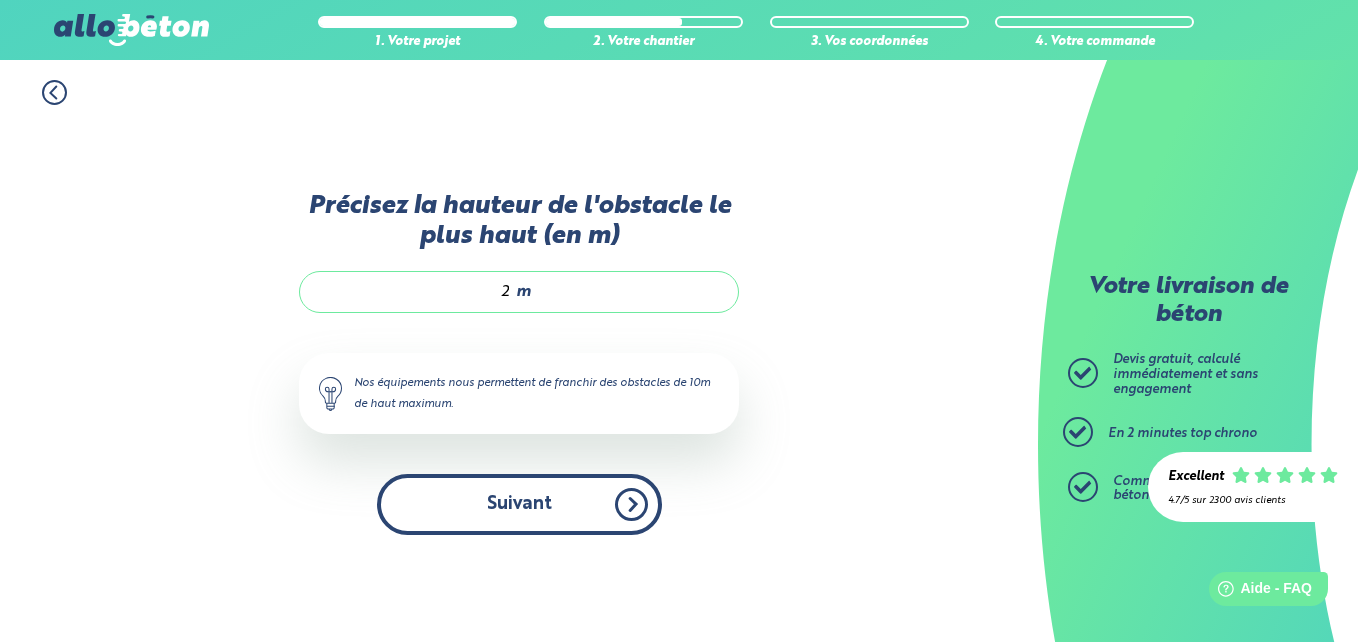 type on "2" 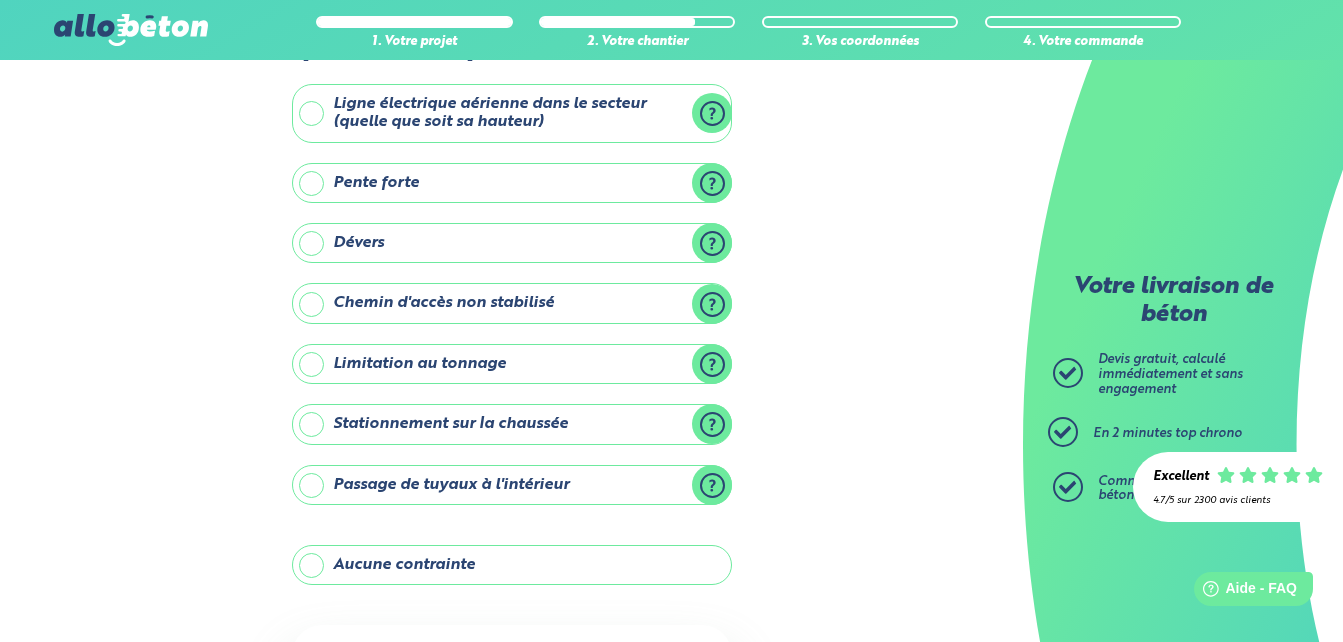 scroll, scrollTop: 200, scrollLeft: 0, axis: vertical 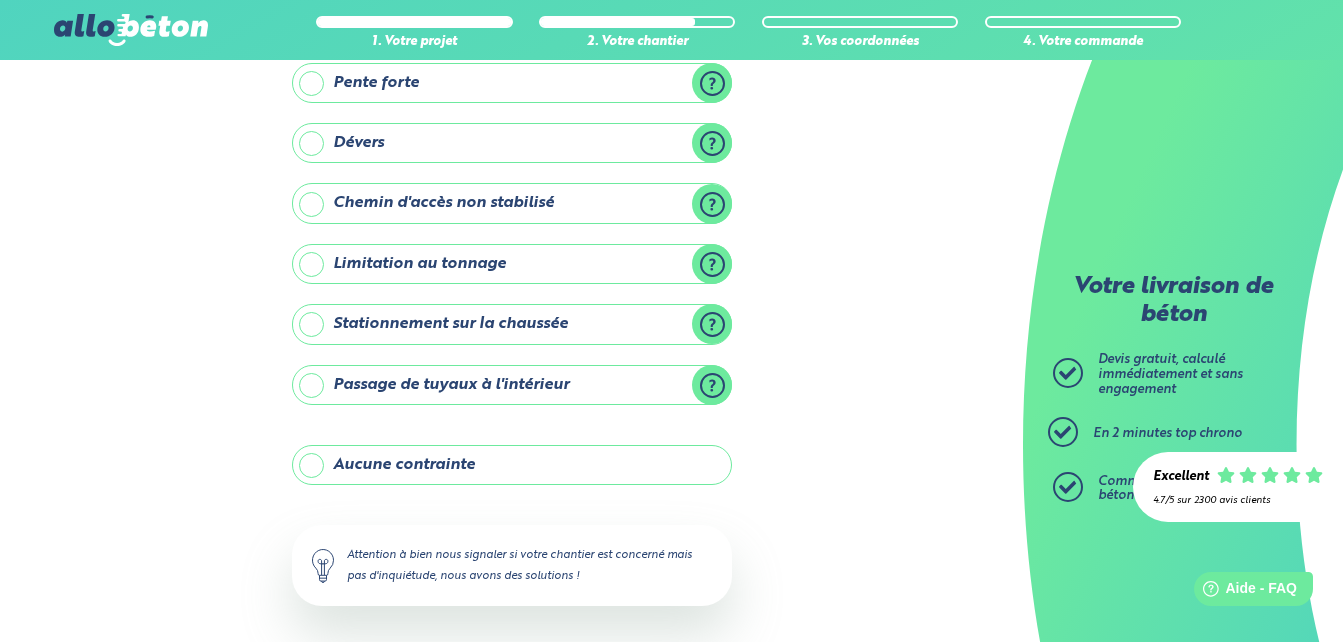 click on "Passage de tuyaux à l'intérieur" at bounding box center (512, 385) 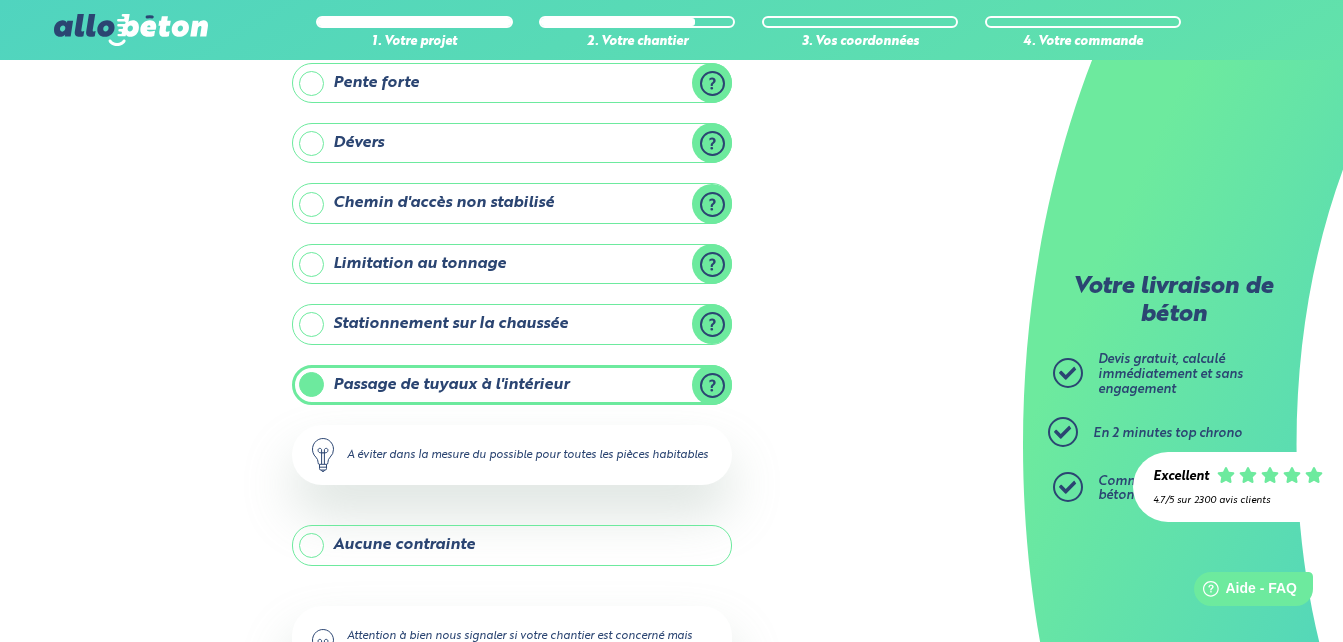 scroll, scrollTop: 385, scrollLeft: 0, axis: vertical 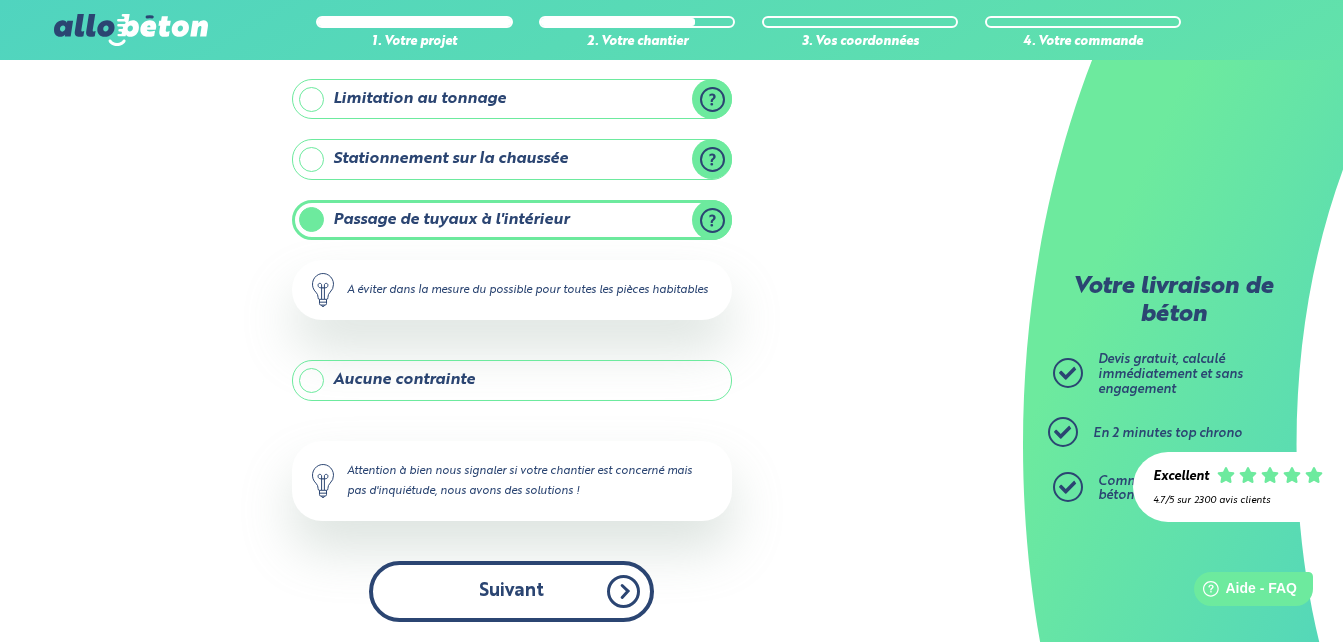 click on "Suivant" at bounding box center [511, 591] 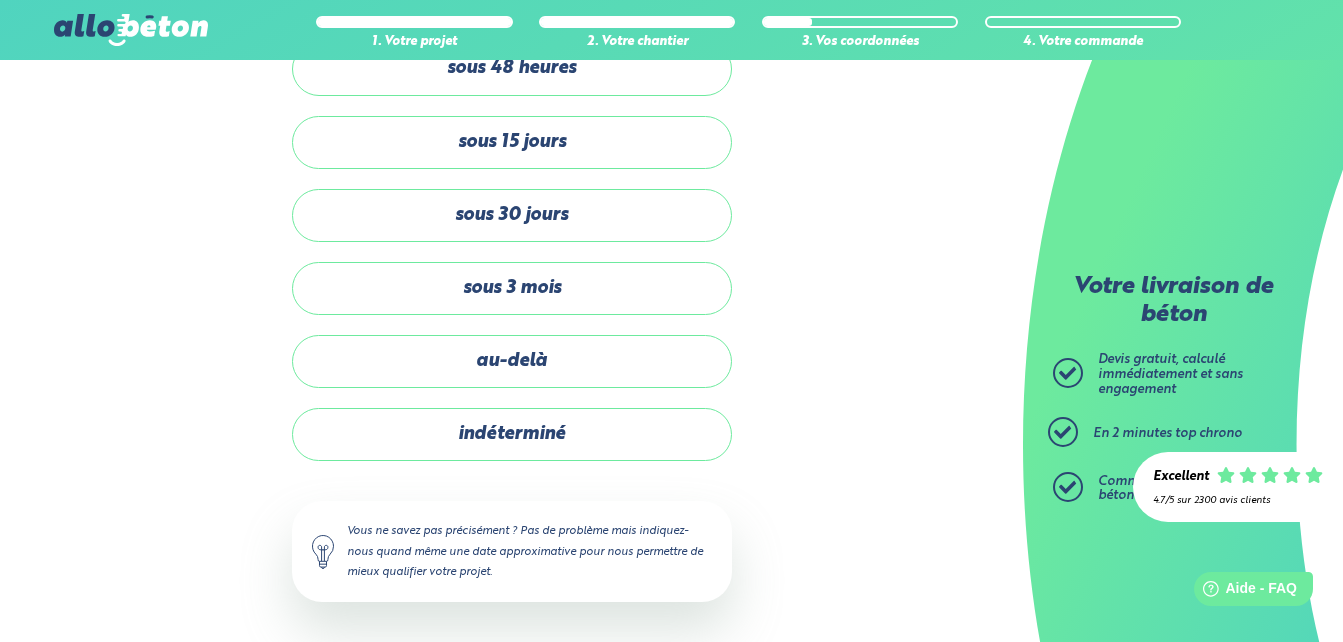 scroll, scrollTop: 0, scrollLeft: 0, axis: both 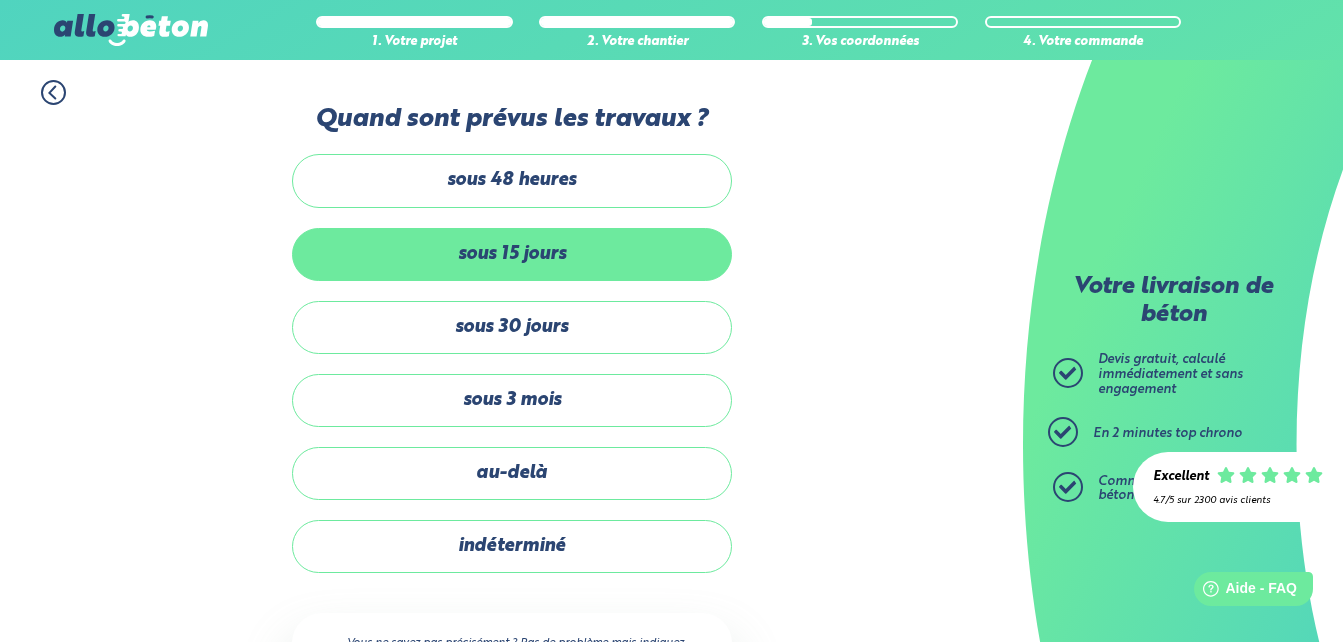 click on "sous 15 jours" at bounding box center [512, 254] 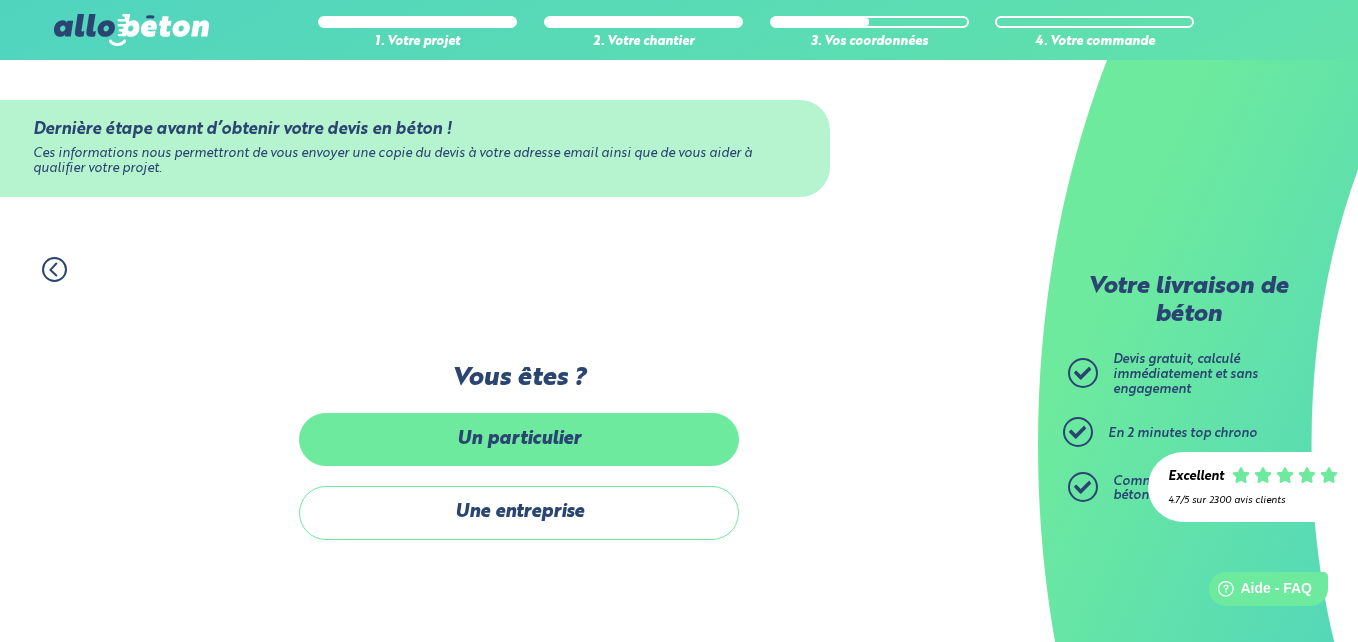 click on "Un particulier" at bounding box center [519, 439] 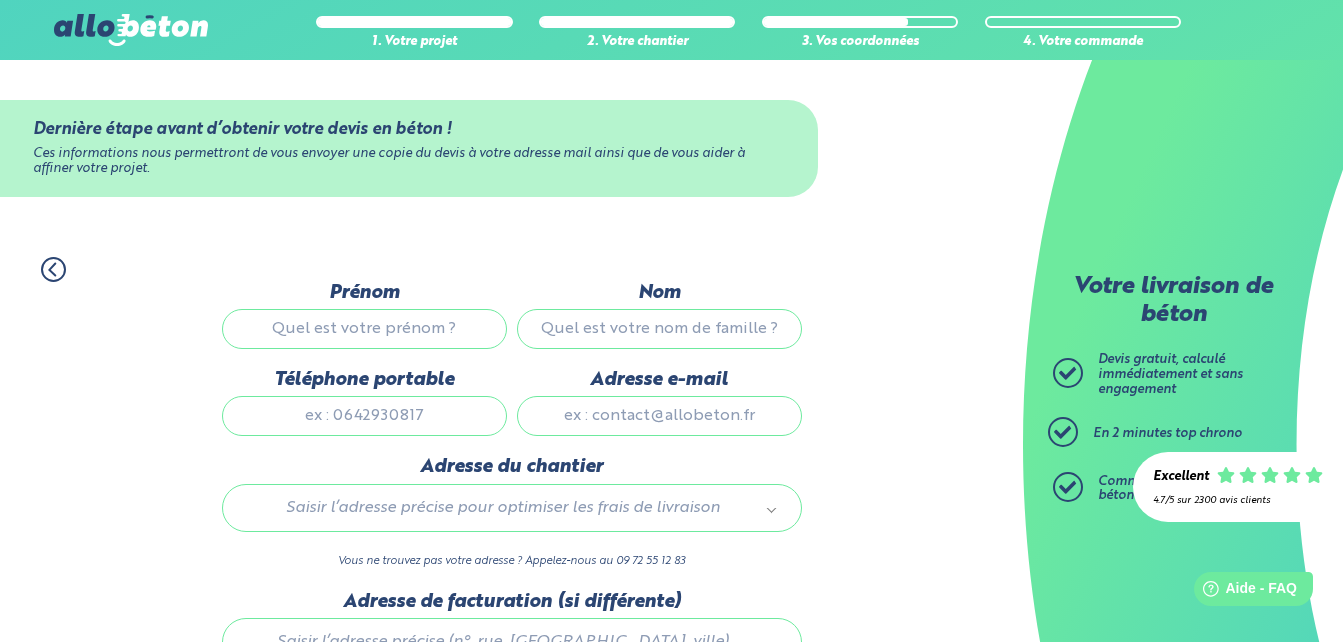 click on "Prénom" at bounding box center (364, 329) 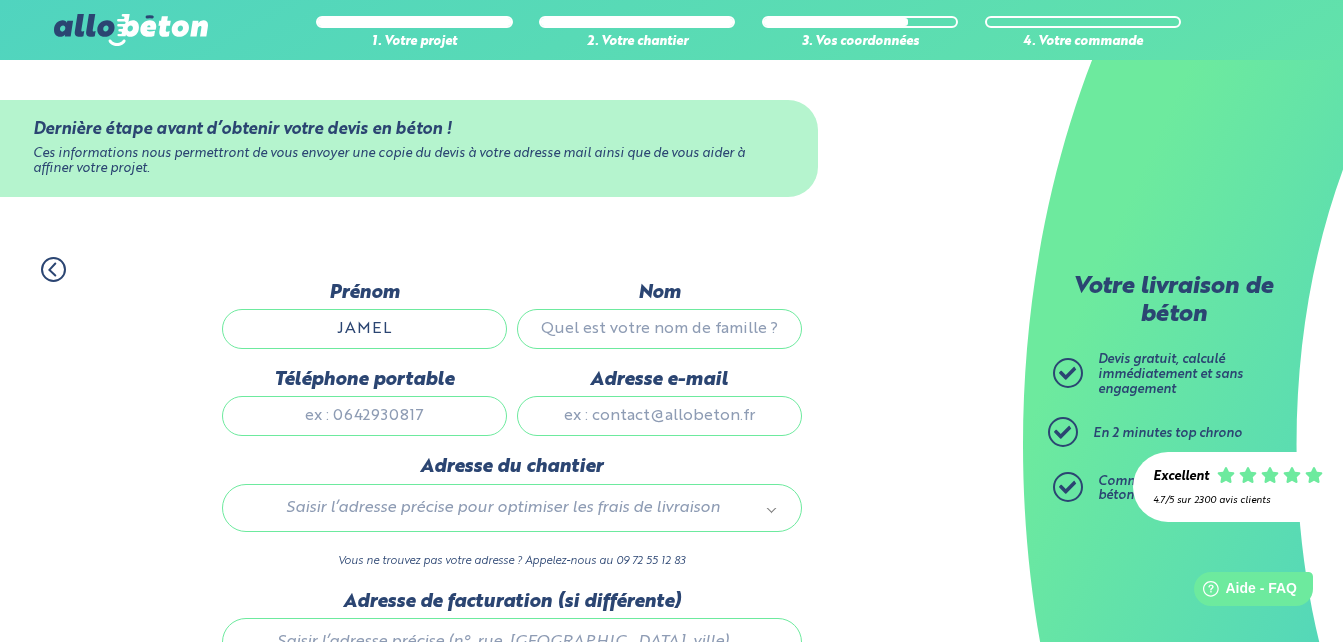 type on "habib" 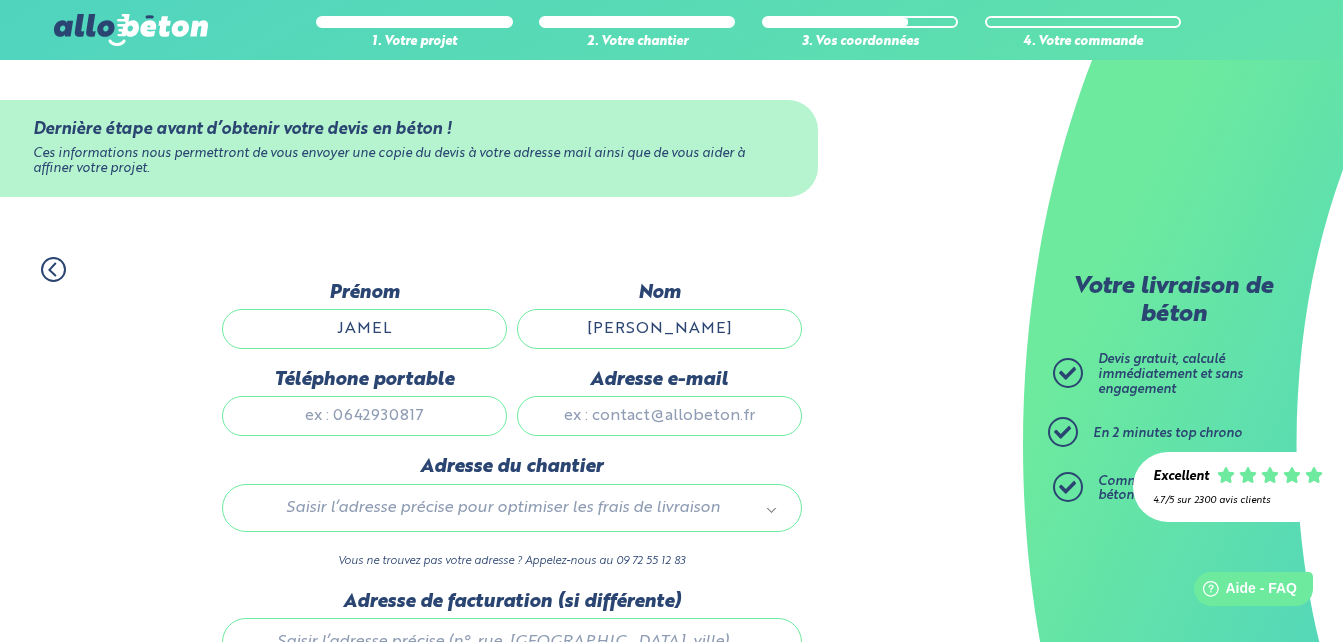 type on "0785660042" 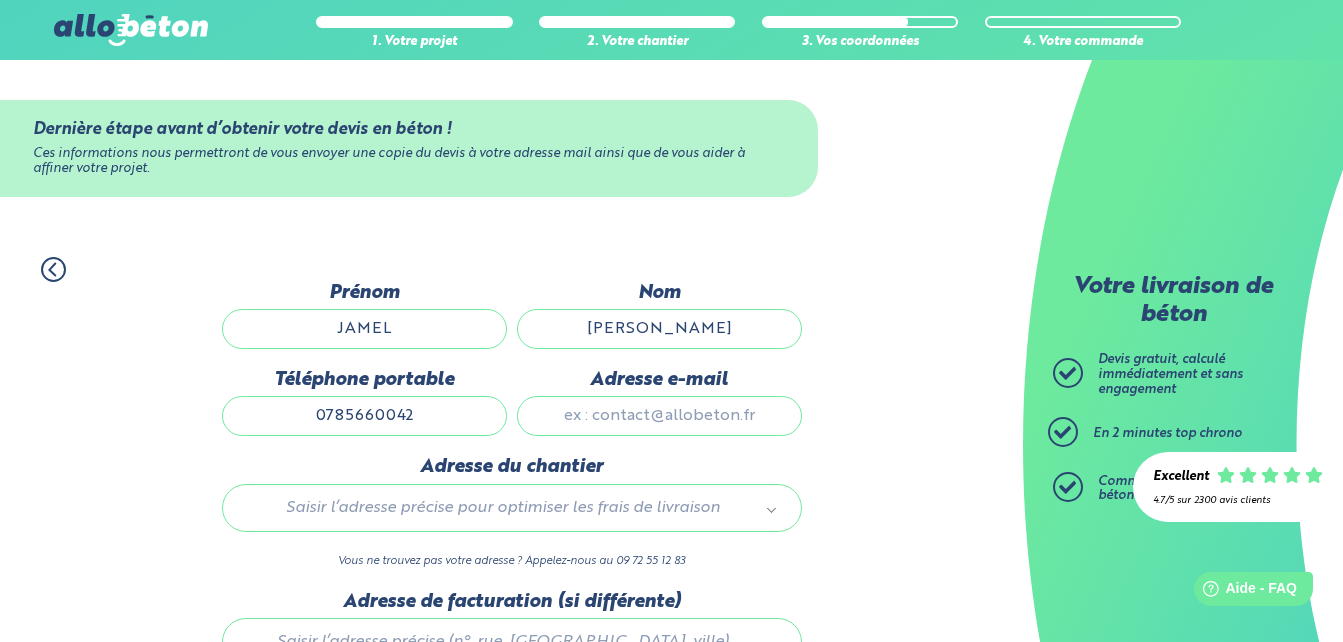 type on "jamel.habib@ac-versailles.fr" 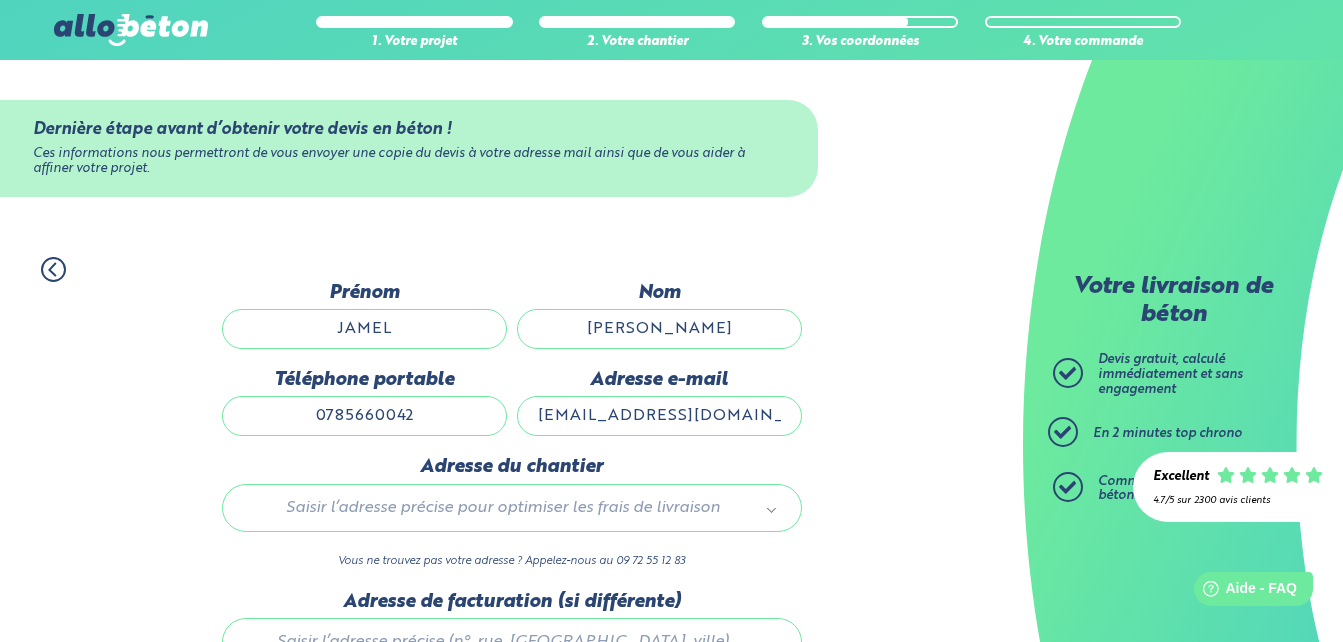 type 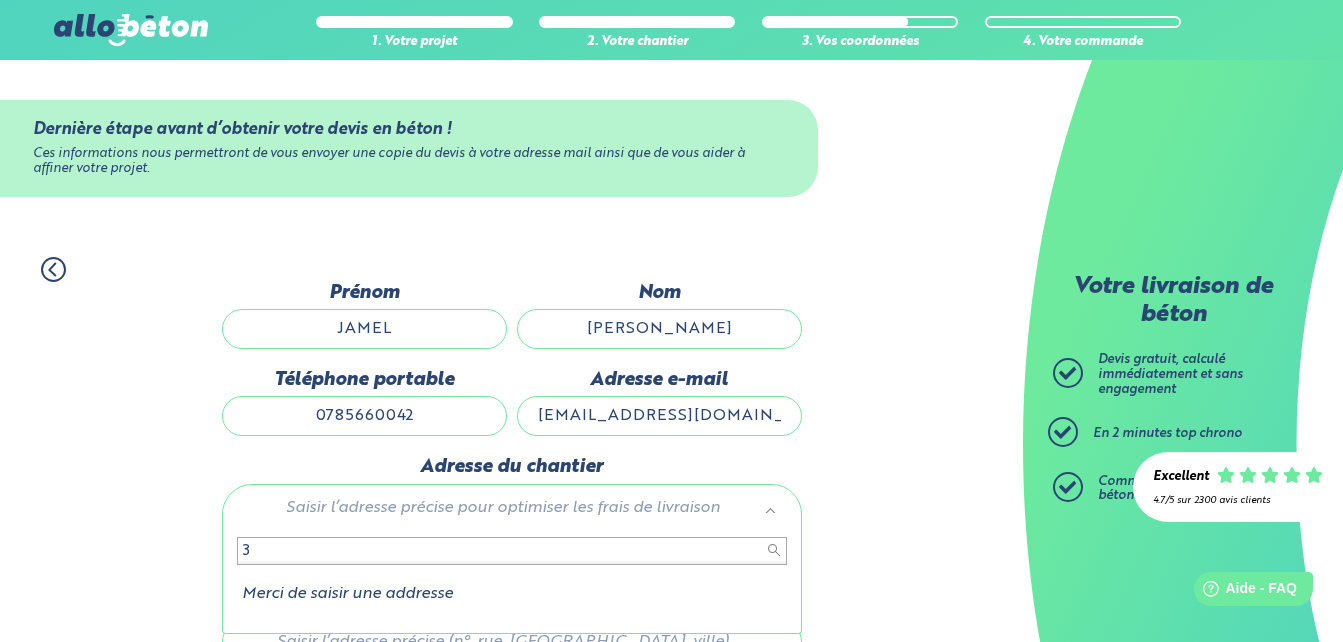 type 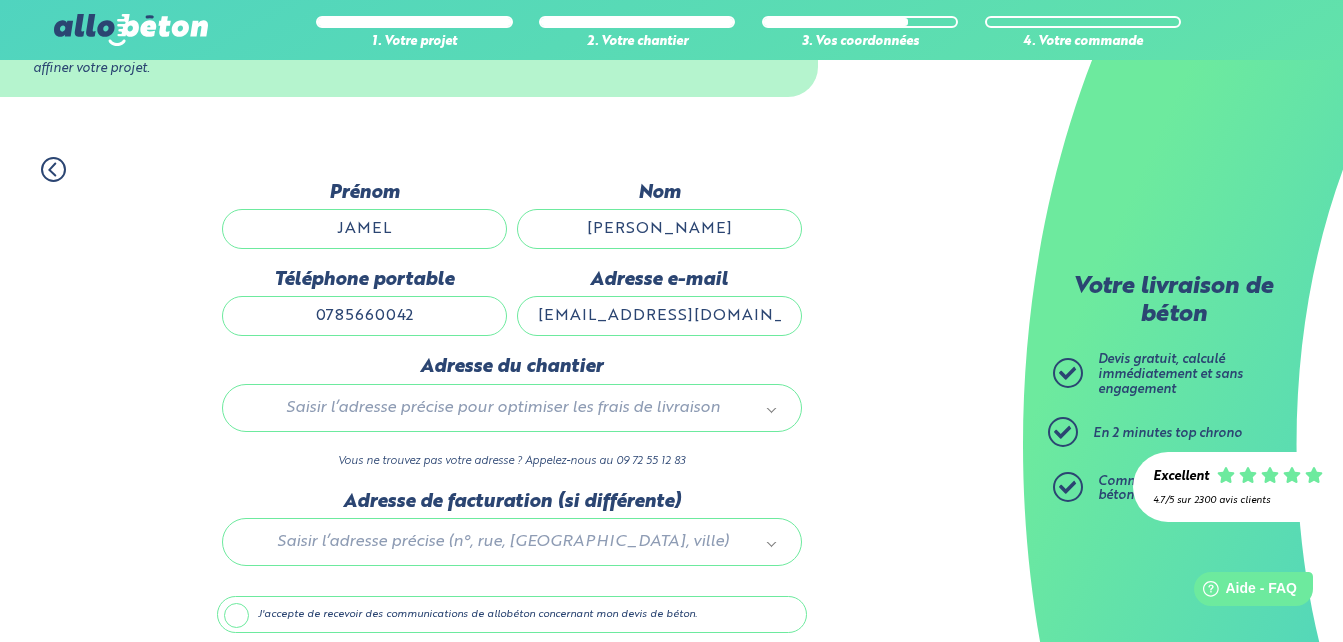 click on "jamel.habib@ac-versailles.fr" at bounding box center [659, 316] 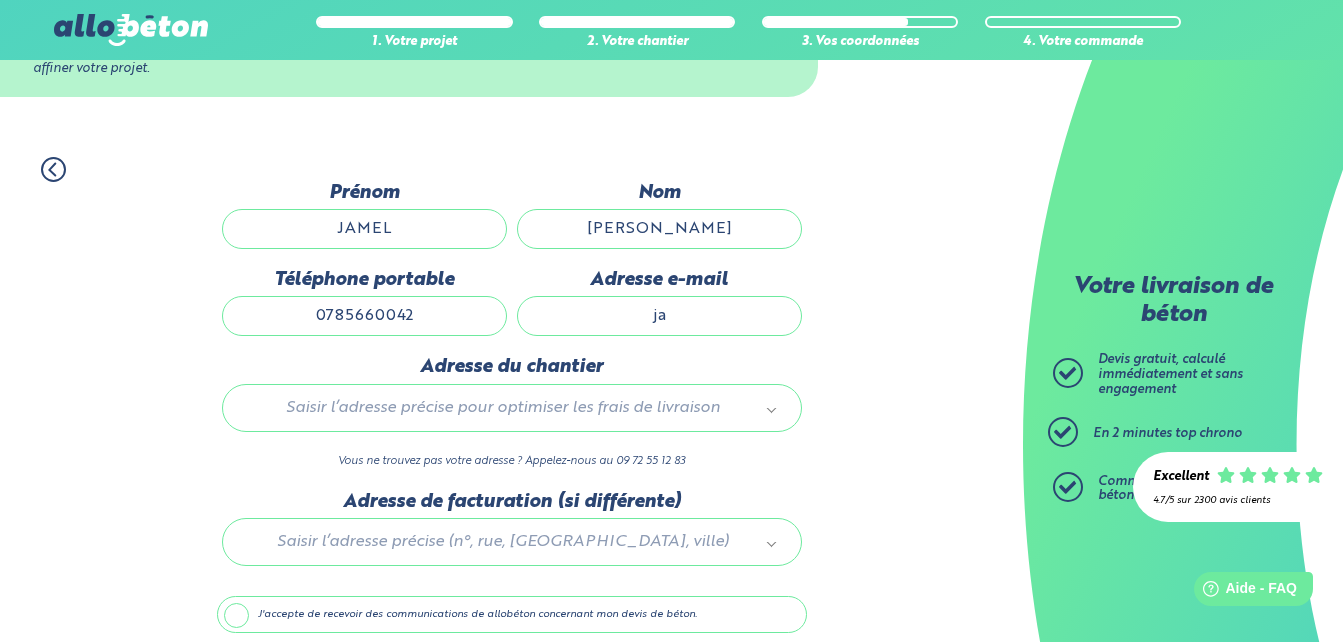 type on "j" 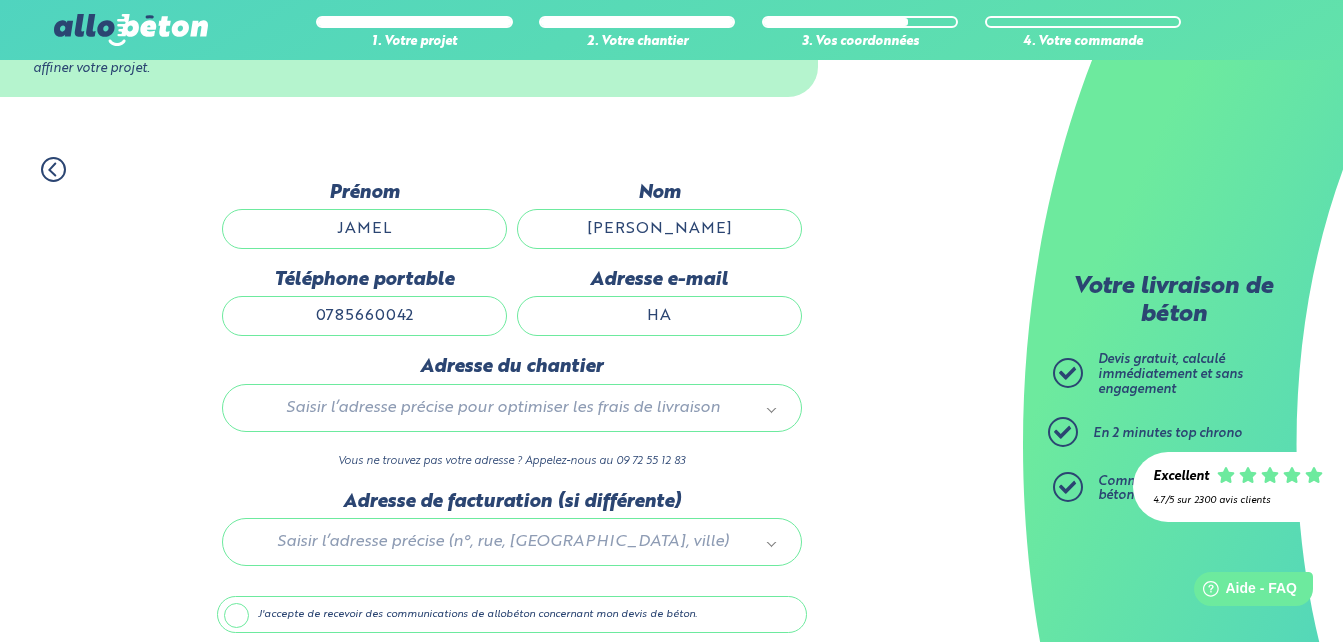 type on "habib.j@hotmail.fr" 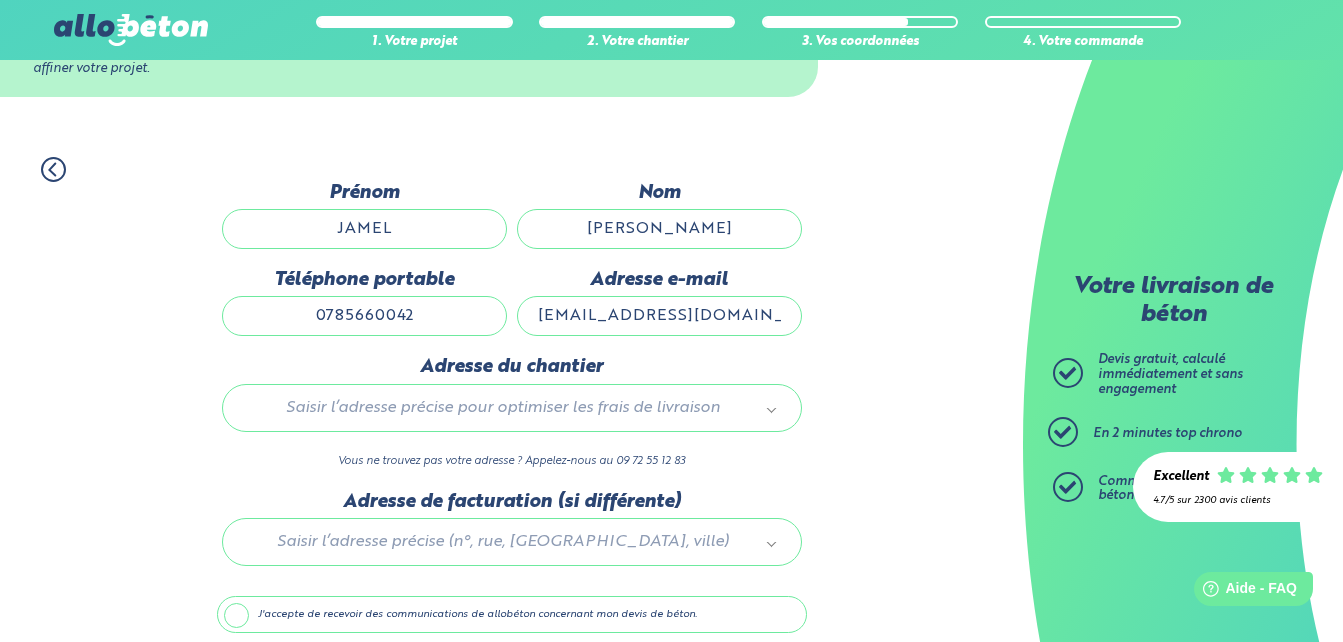 type 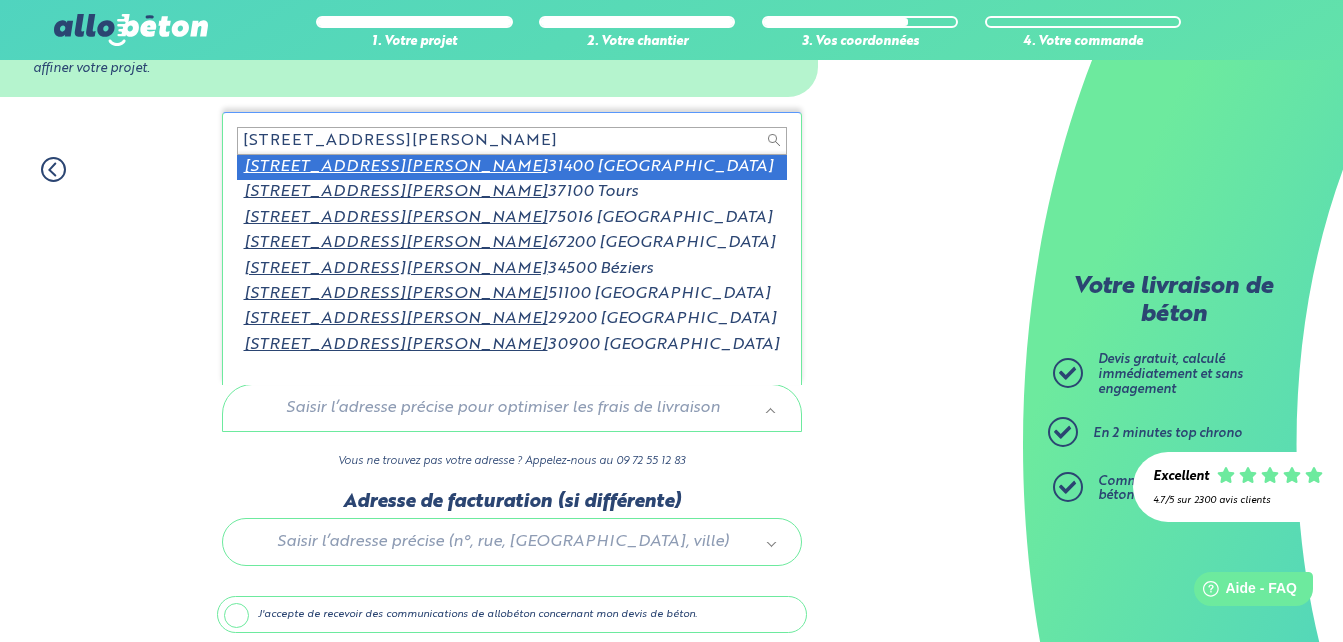 scroll, scrollTop: 183, scrollLeft: 0, axis: vertical 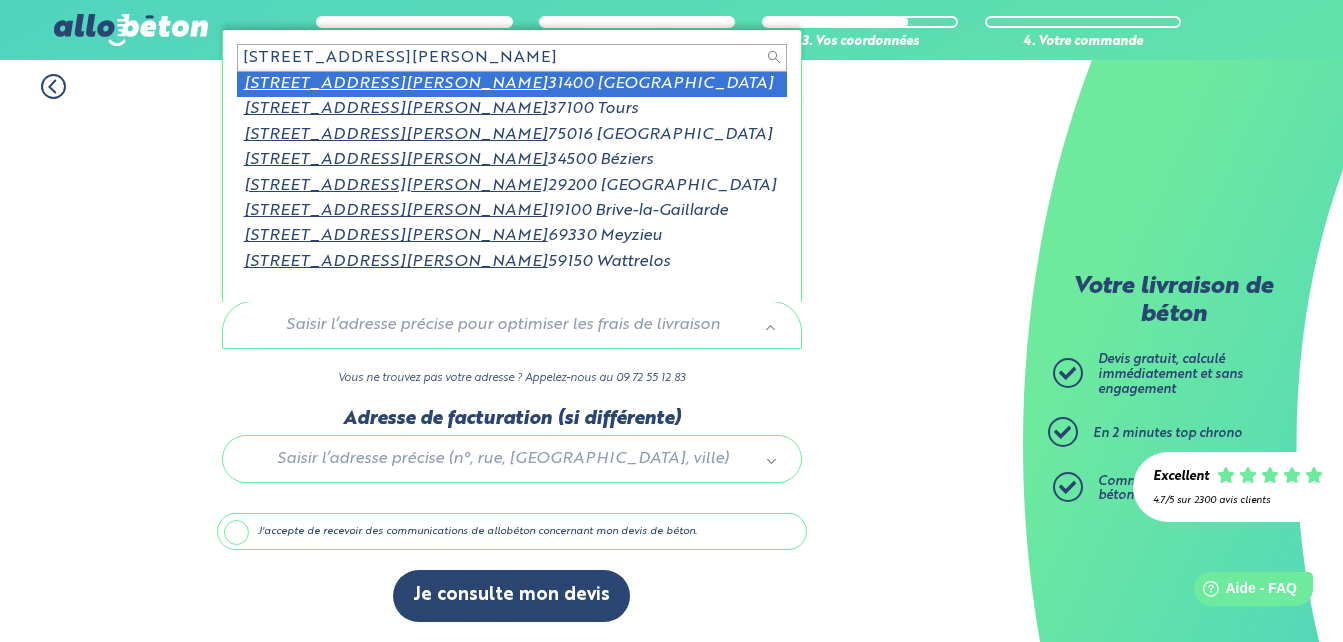 click on "14 rue Jean Giraudoux" at bounding box center [512, 58] 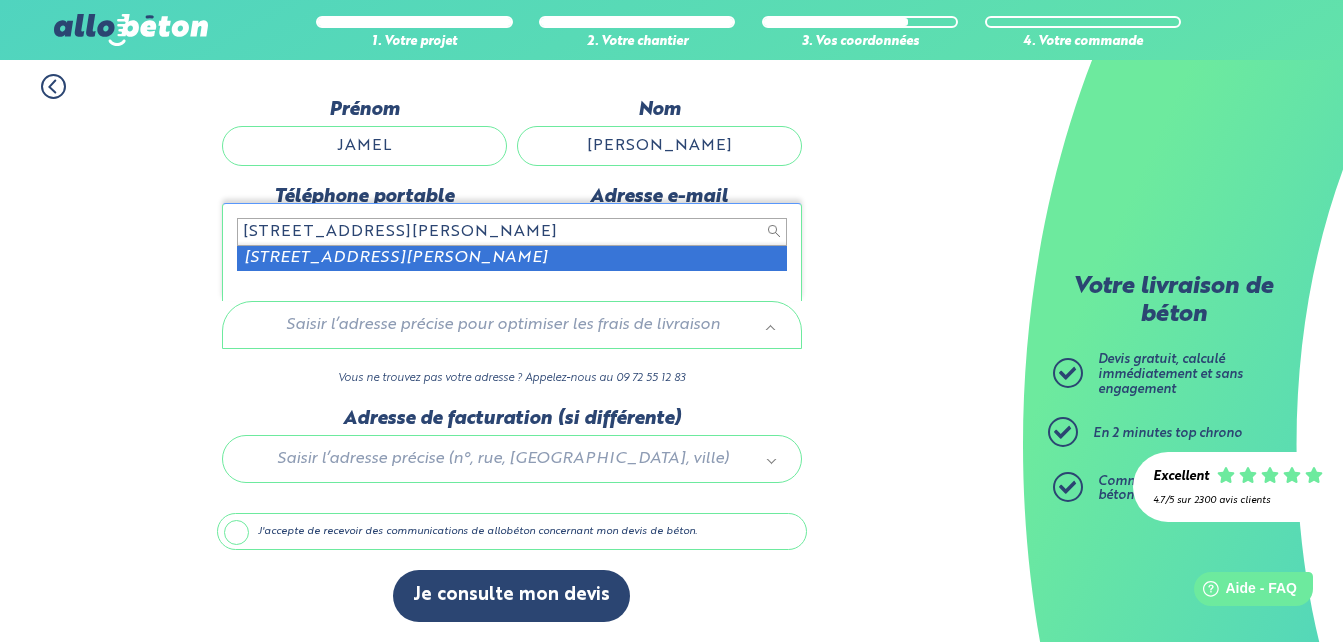 type on "14 rue Jean Giraudoux scea" 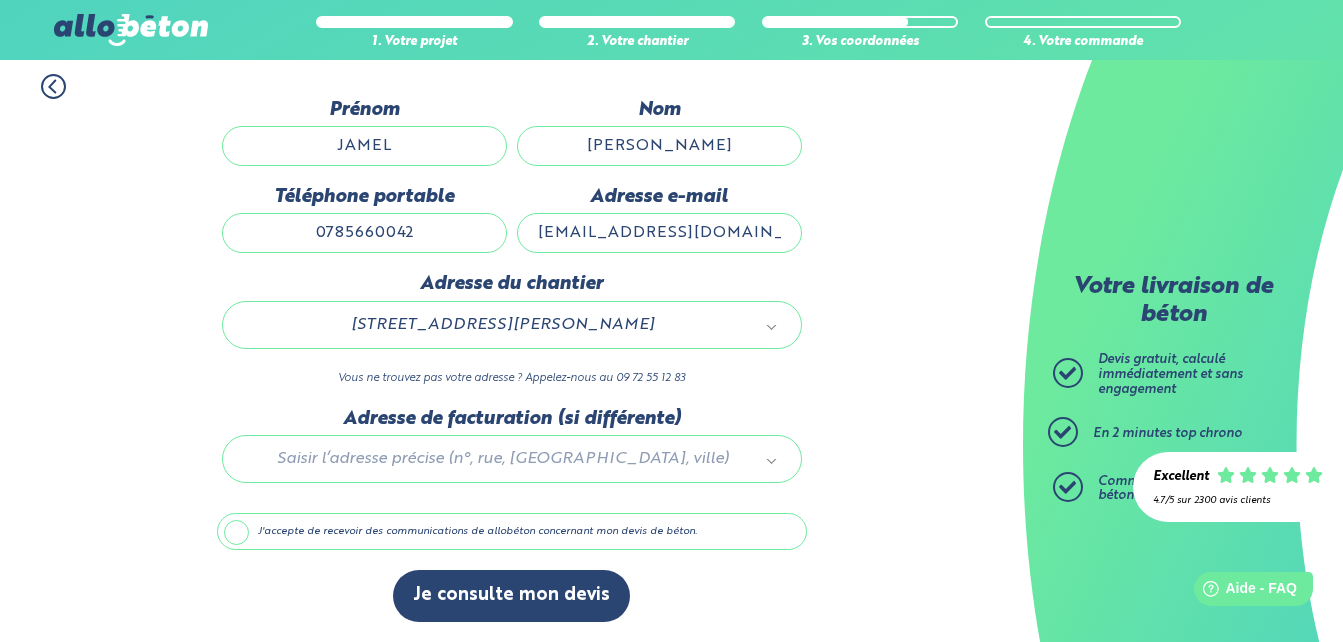 click at bounding box center [512, 455] 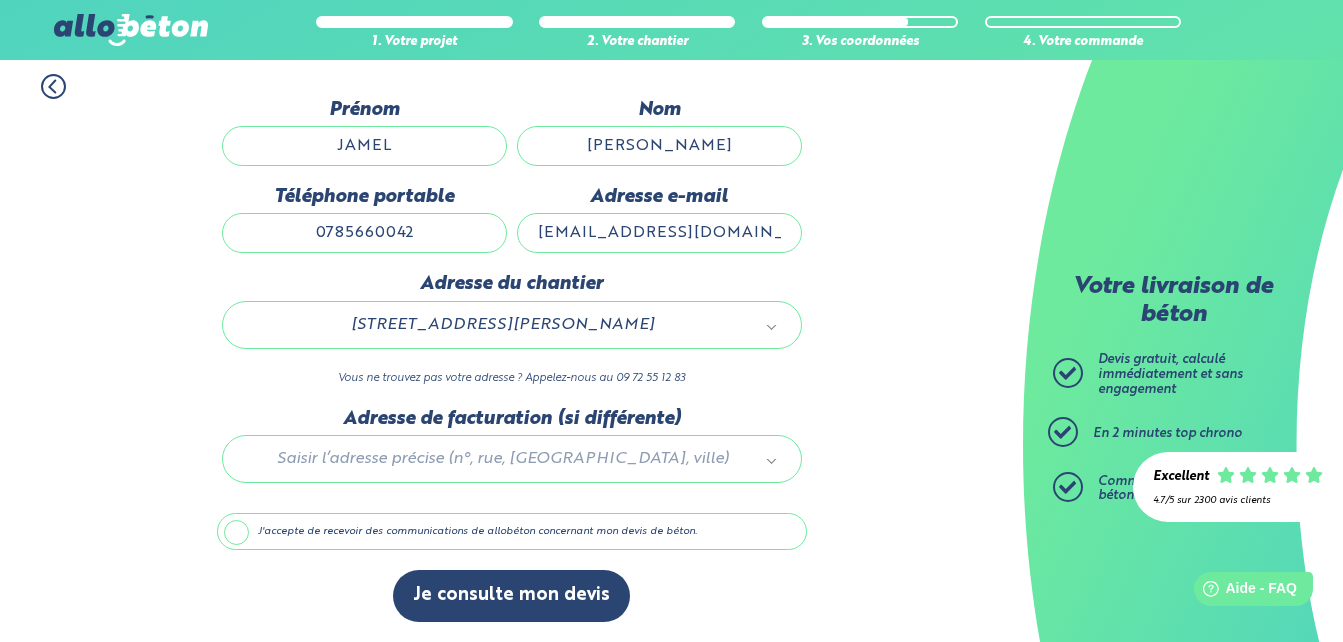 drag, startPoint x: 372, startPoint y: 326, endPoint x: 460, endPoint y: 325, distance: 88.005684 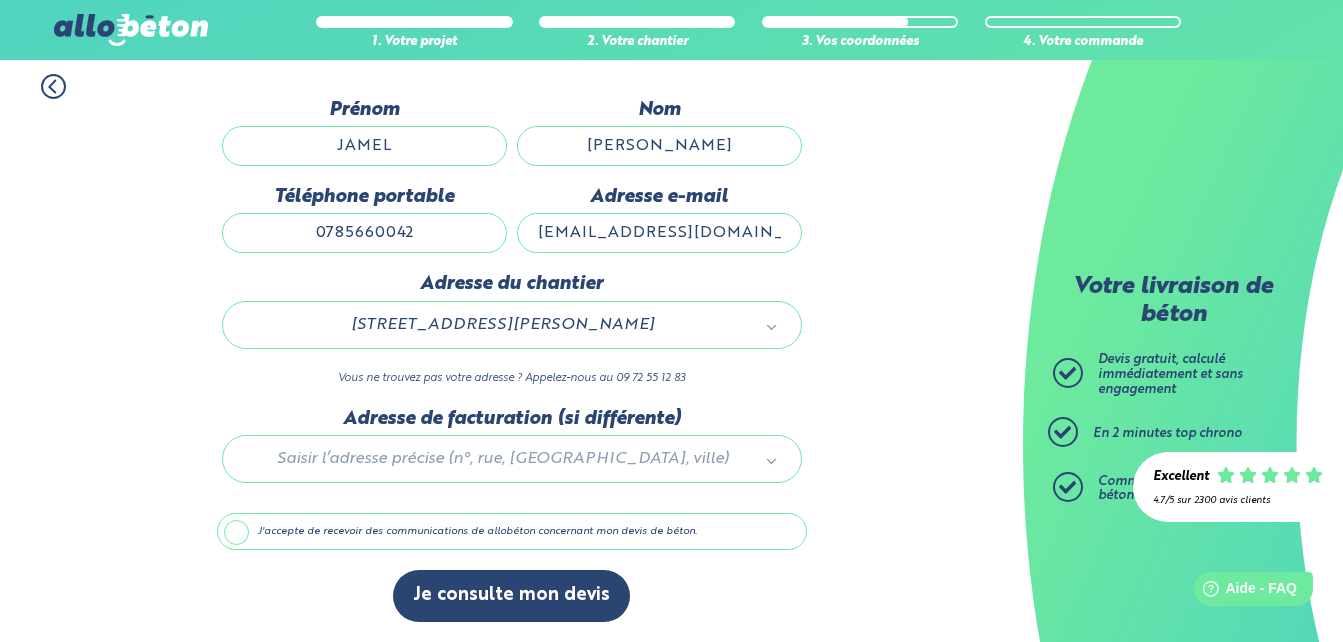 click on "J'accepte de recevoir des communications de allobéton concernant mon devis de béton." at bounding box center [512, 532] 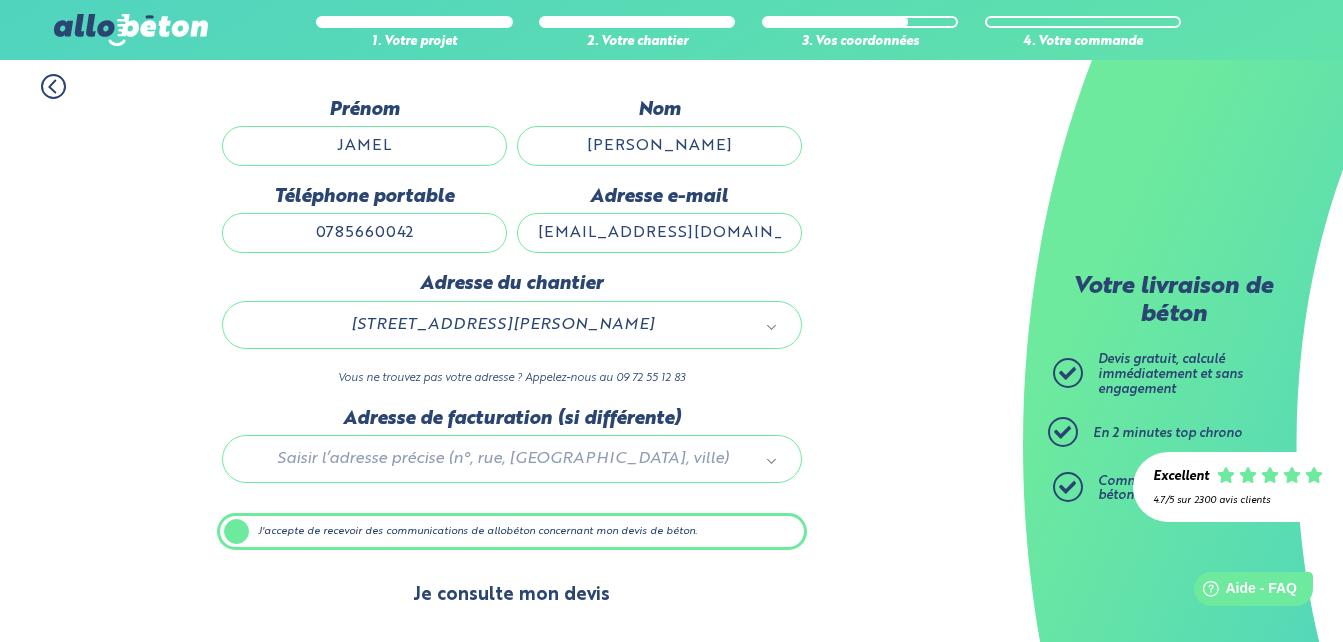 click on "Je consulte mon devis" at bounding box center [511, 595] 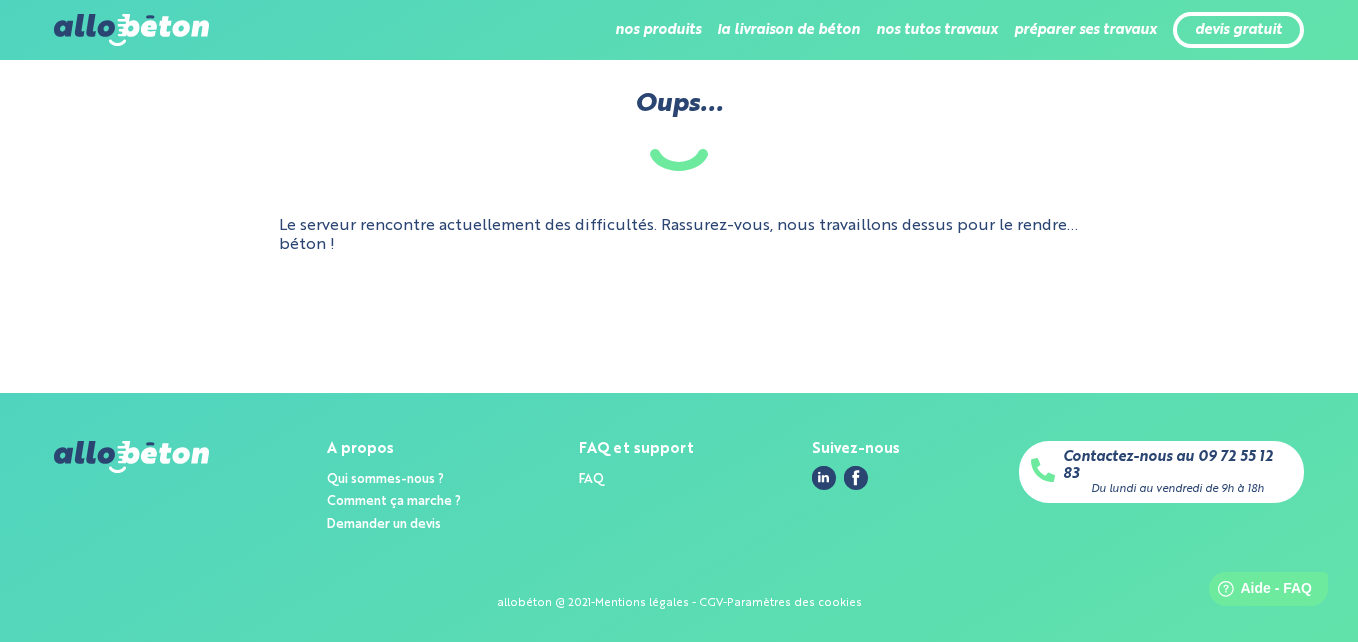 scroll, scrollTop: 0, scrollLeft: 0, axis: both 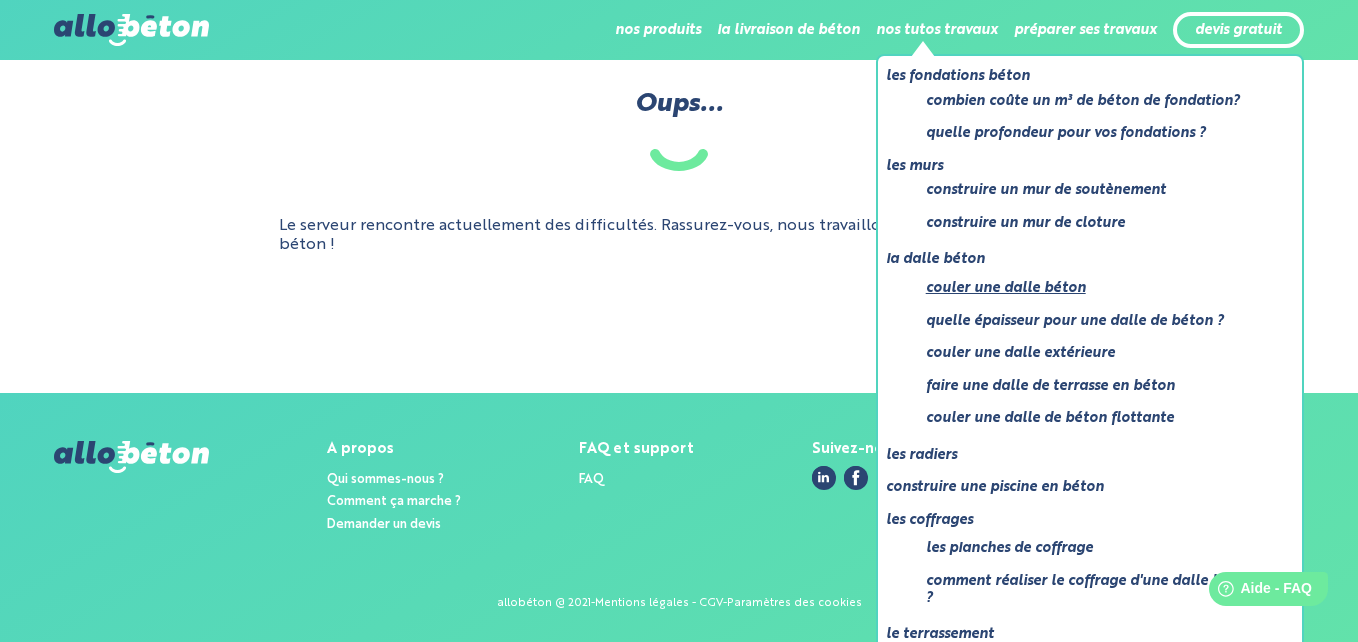 click on "Couler une dalle béton" at bounding box center (1094, 288) 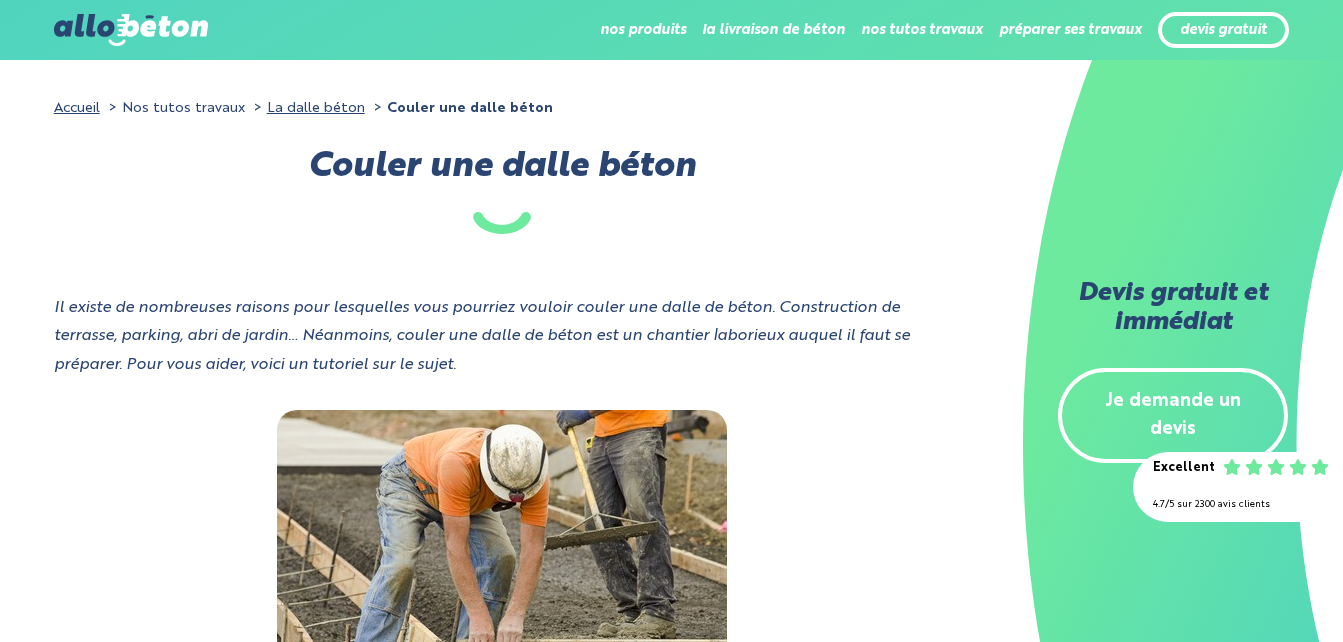 scroll, scrollTop: 0, scrollLeft: 0, axis: both 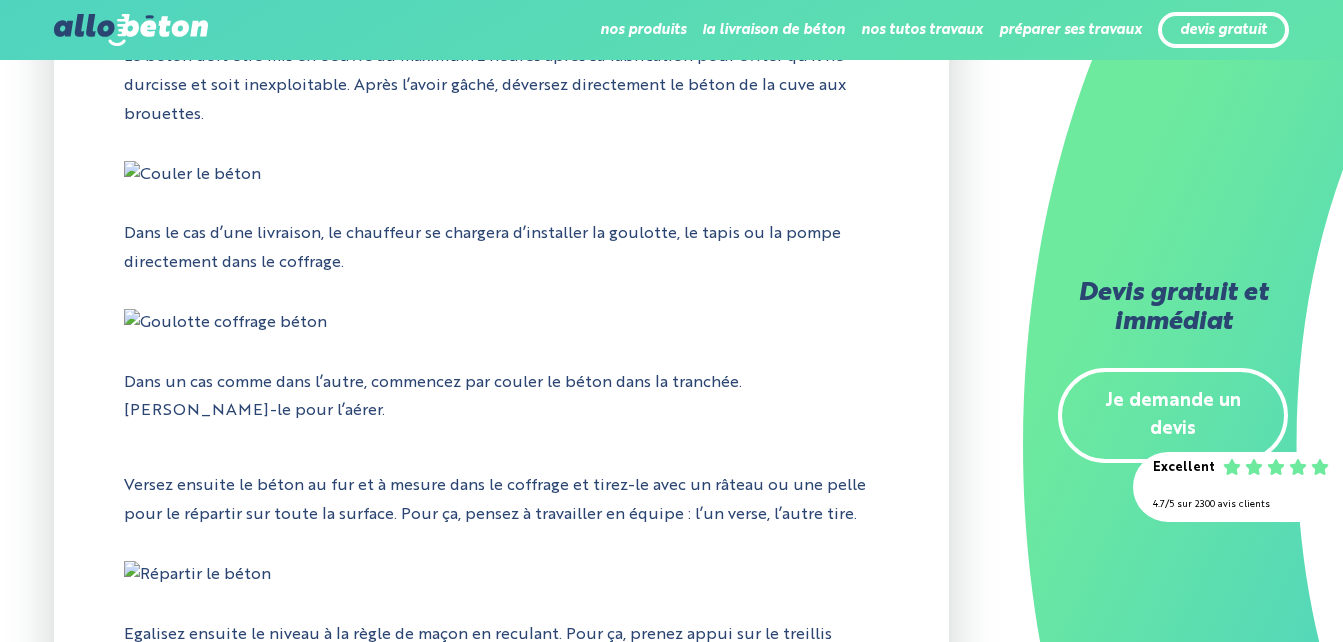 click at bounding box center (192, 175) 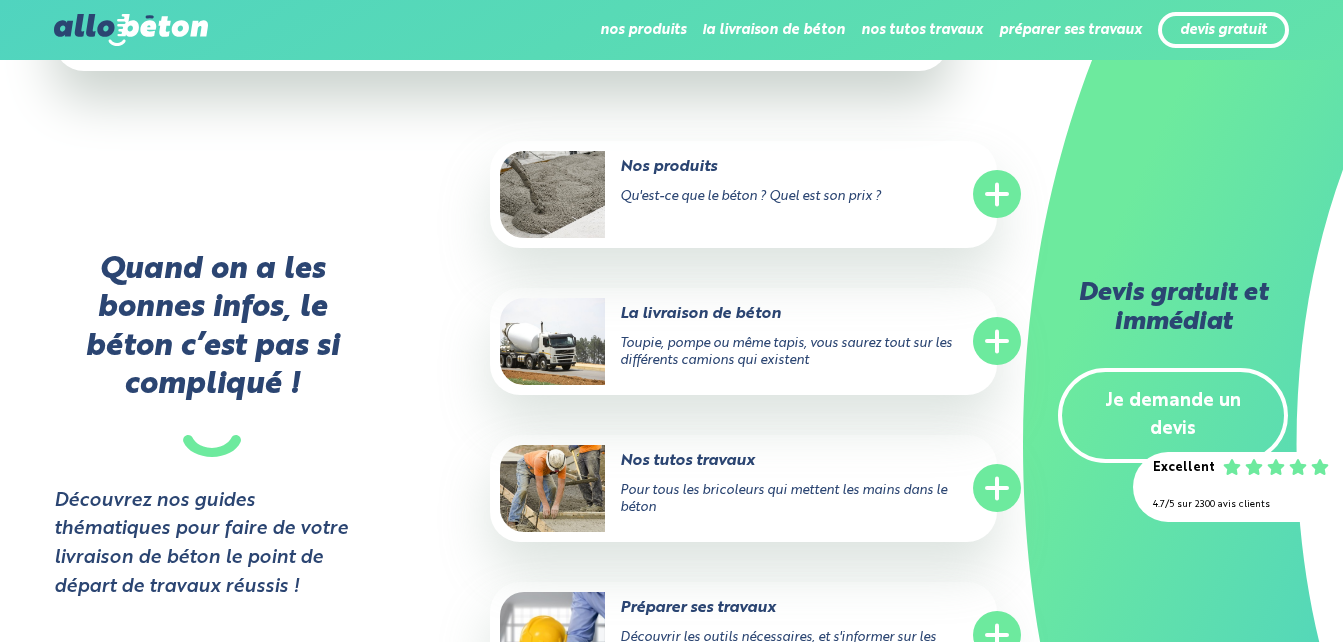 scroll, scrollTop: 5200, scrollLeft: 0, axis: vertical 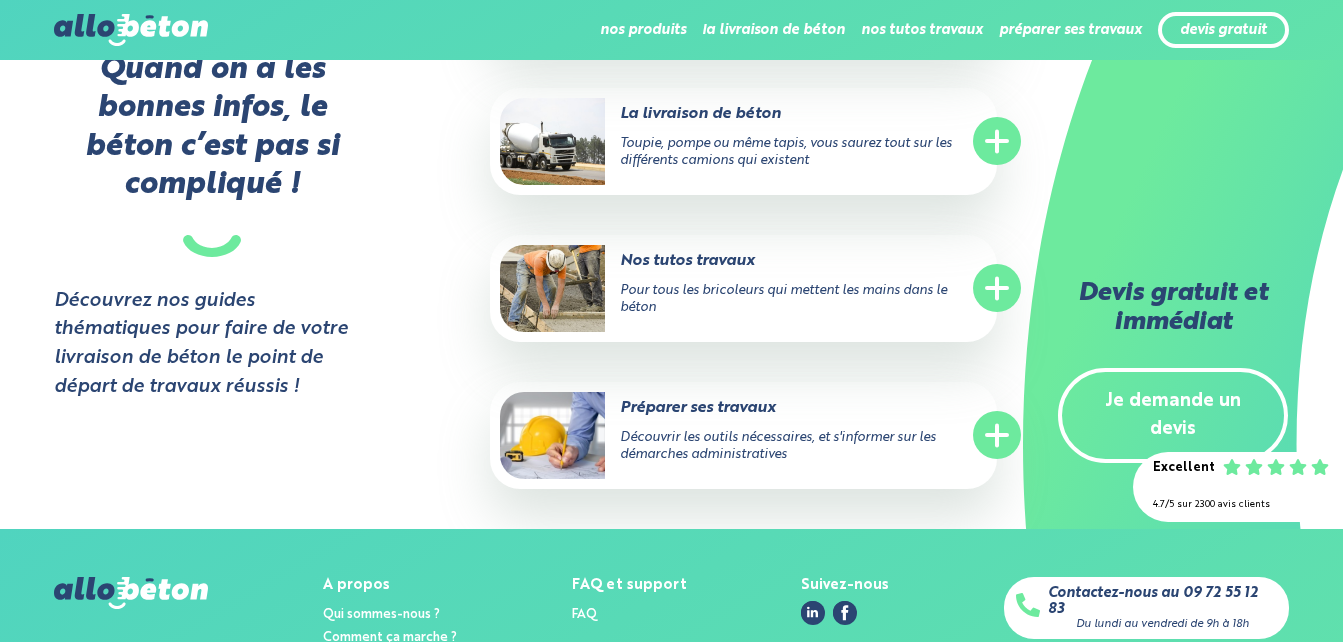 click 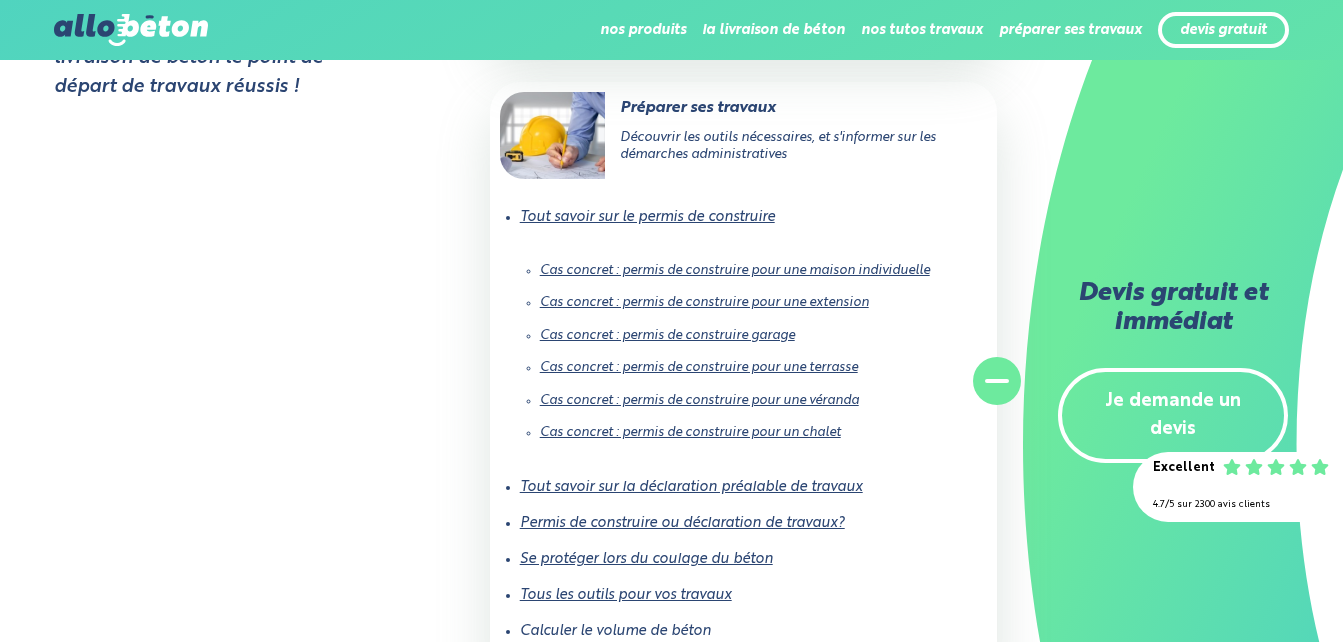 scroll, scrollTop: 5600, scrollLeft: 0, axis: vertical 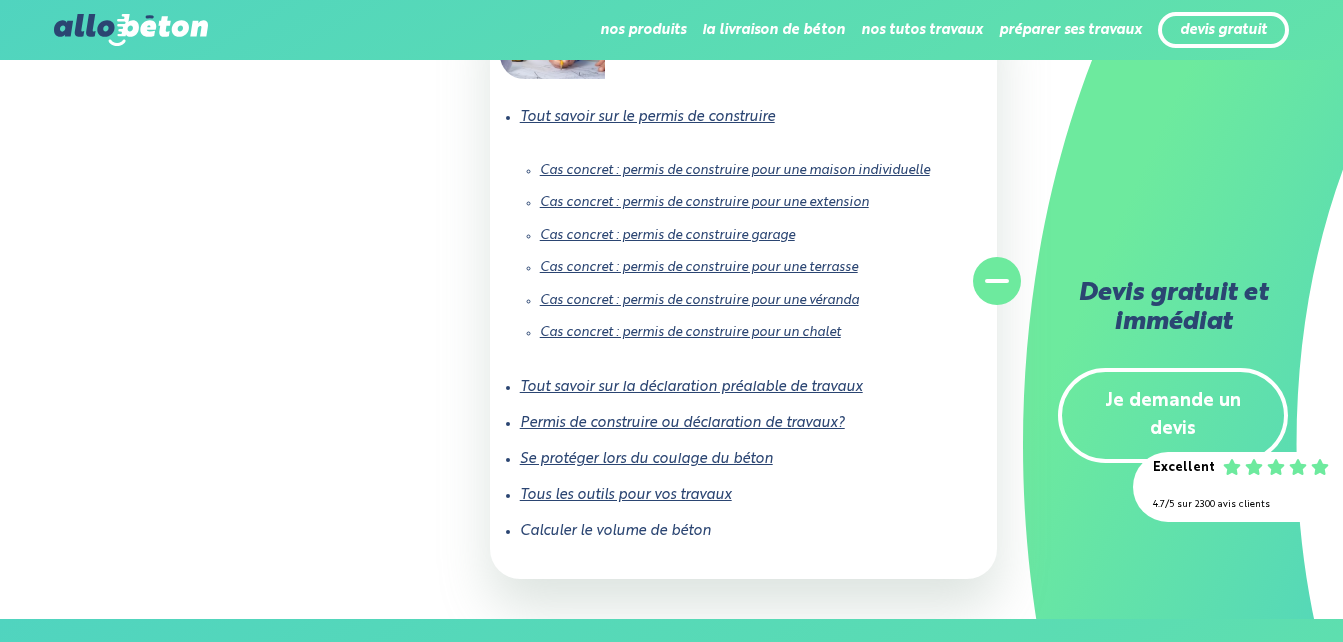 click on "Se protéger lors du coulage du béton" at bounding box center [646, 459] 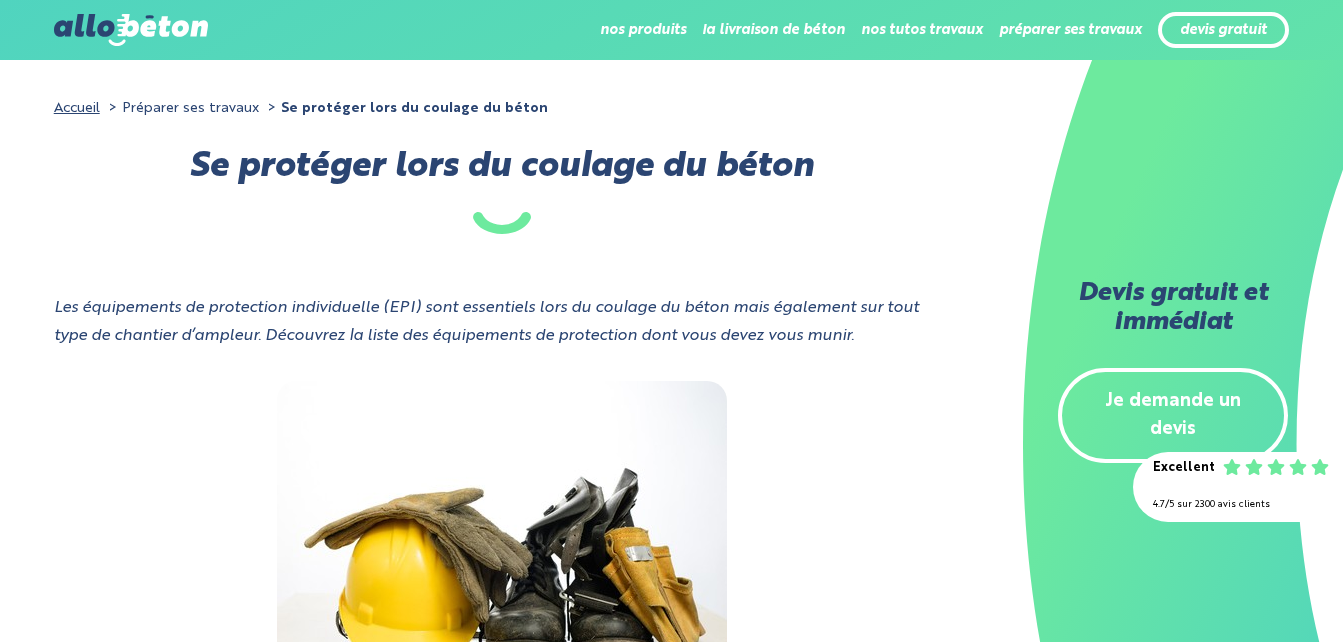 scroll, scrollTop: 300, scrollLeft: 0, axis: vertical 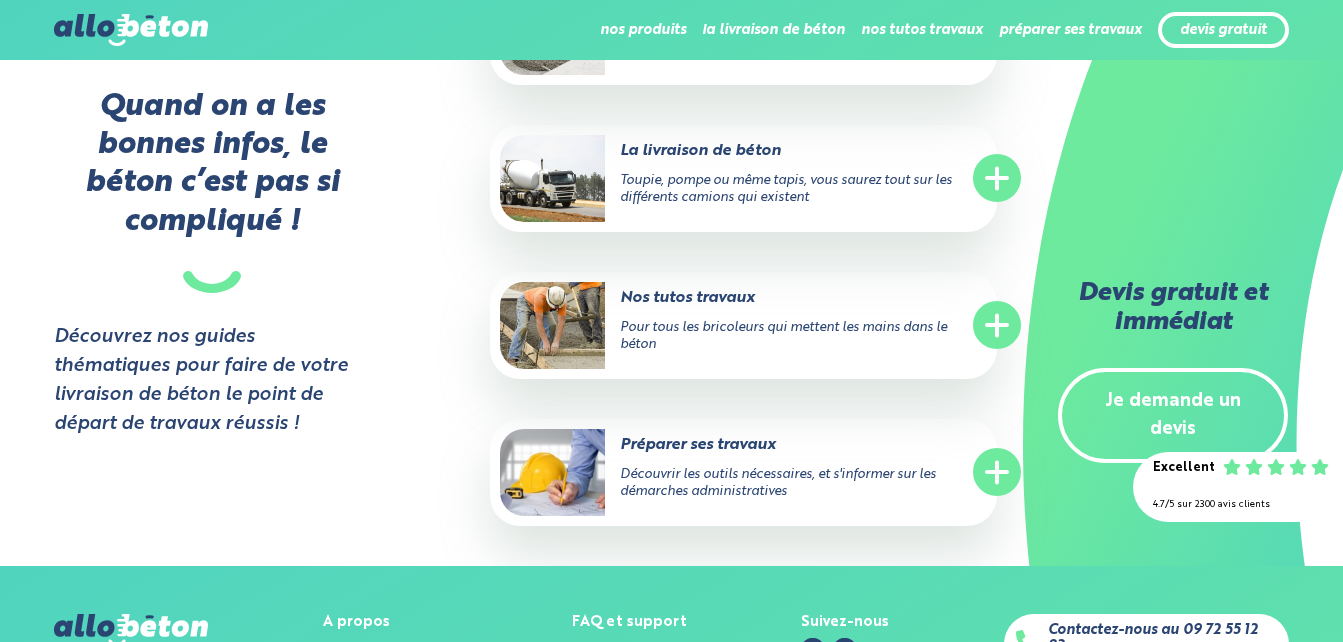 click 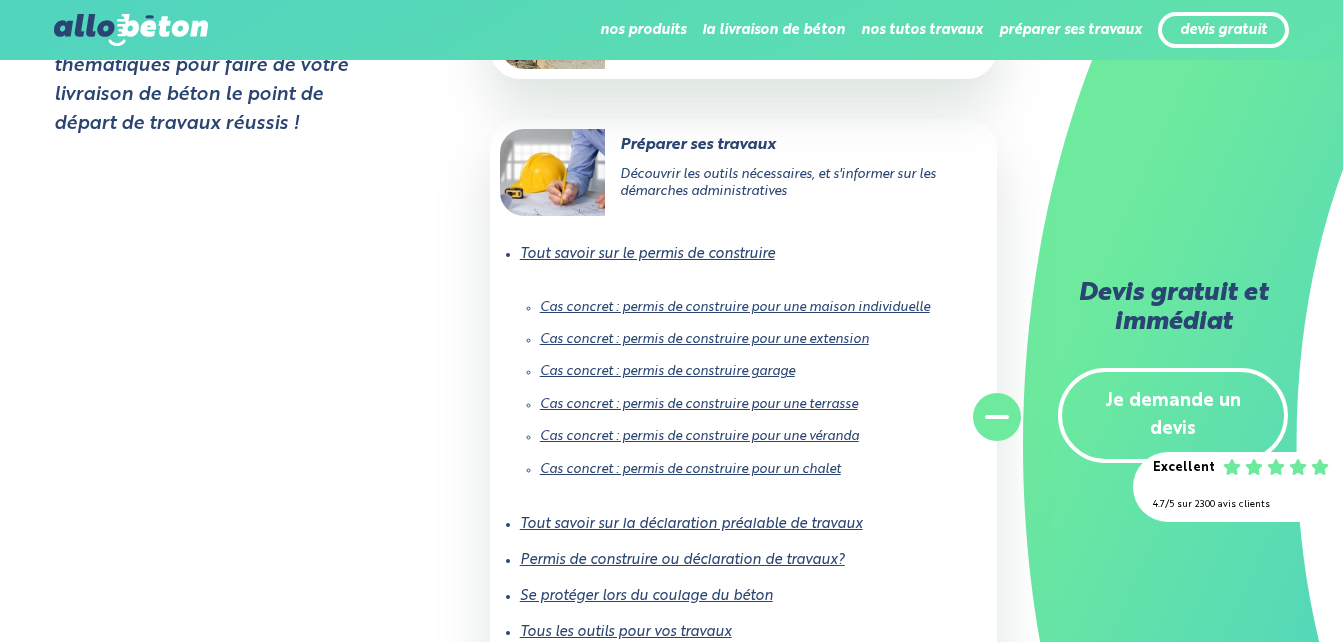 scroll, scrollTop: 6200, scrollLeft: 0, axis: vertical 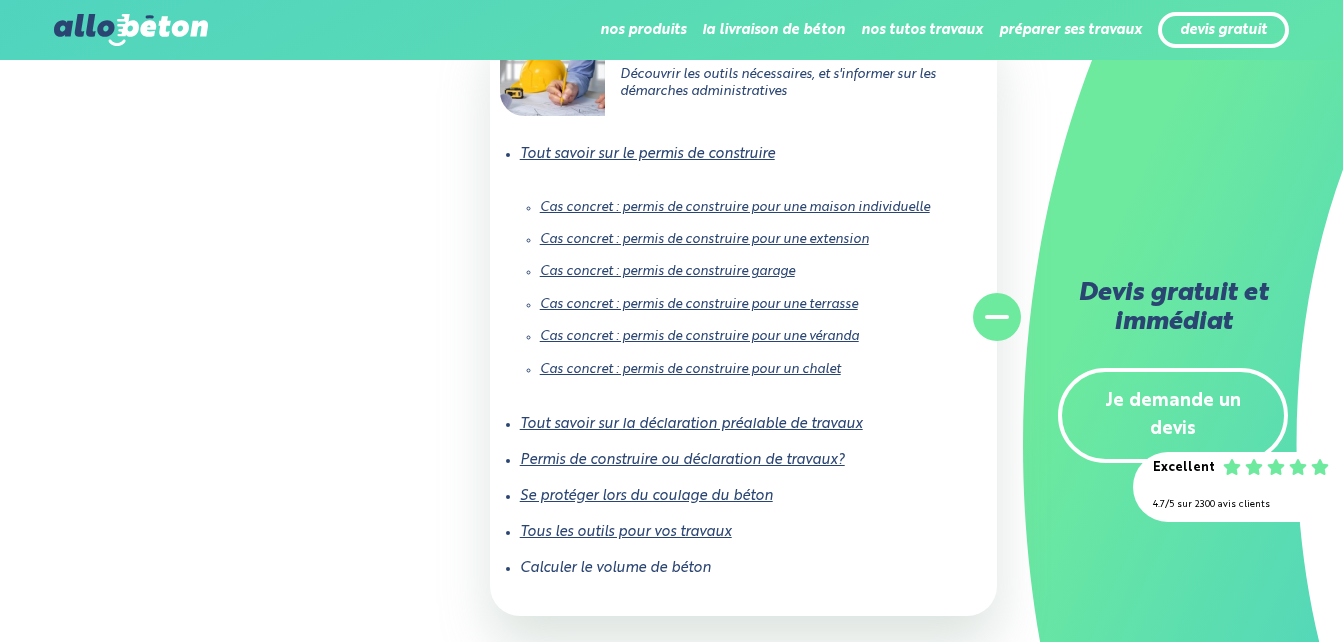 click on "Tous les outils pour vos travaux" at bounding box center (626, 532) 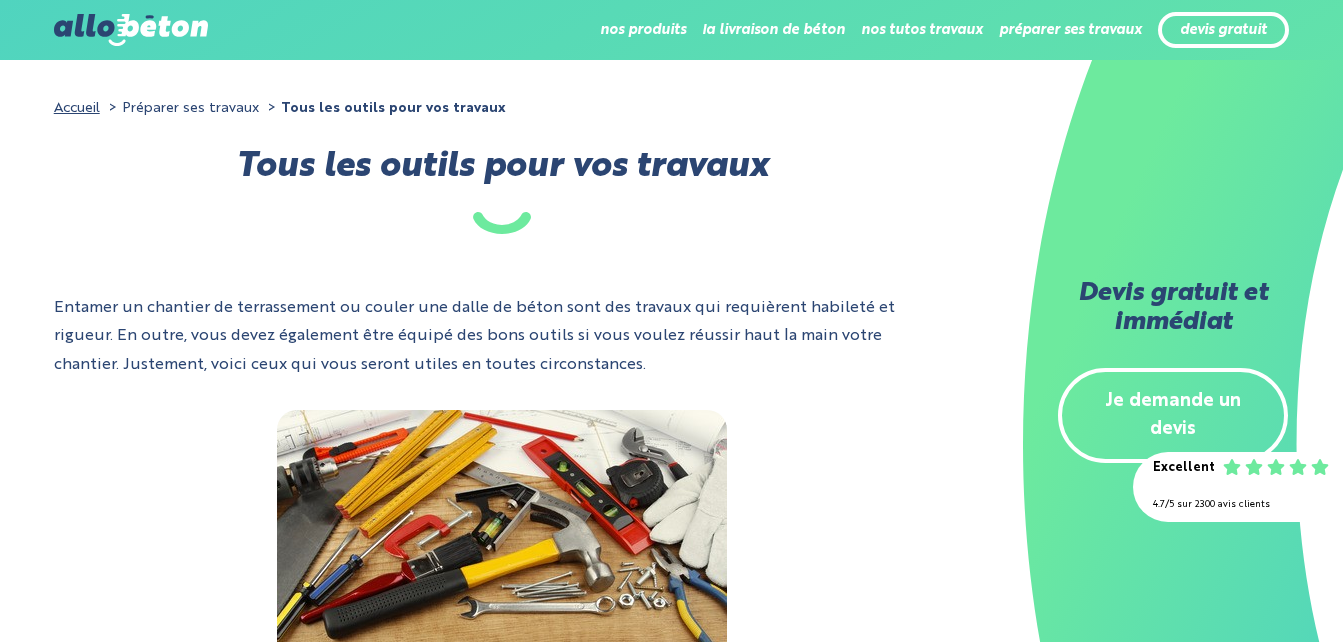 scroll, scrollTop: 0, scrollLeft: 0, axis: both 